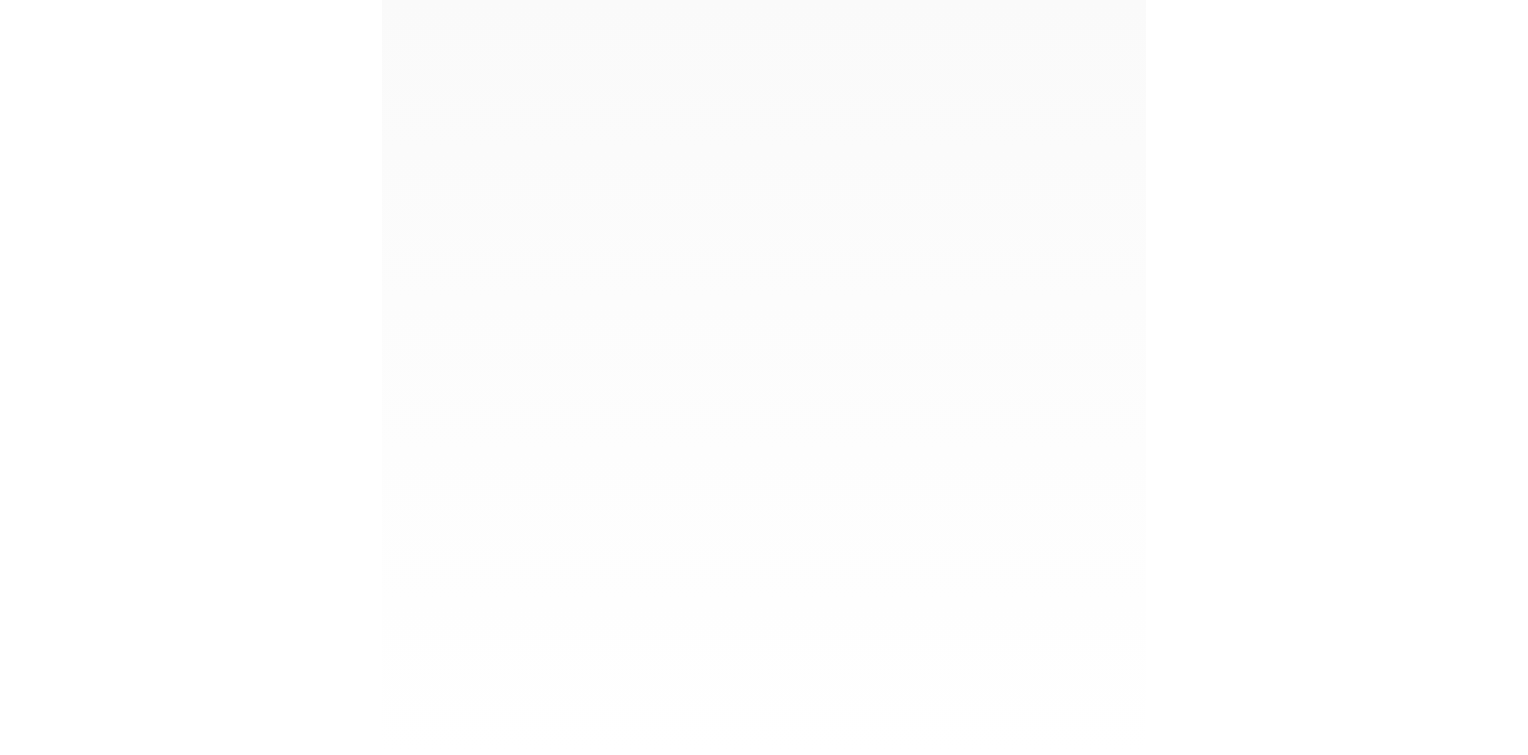 scroll, scrollTop: 0, scrollLeft: 0, axis: both 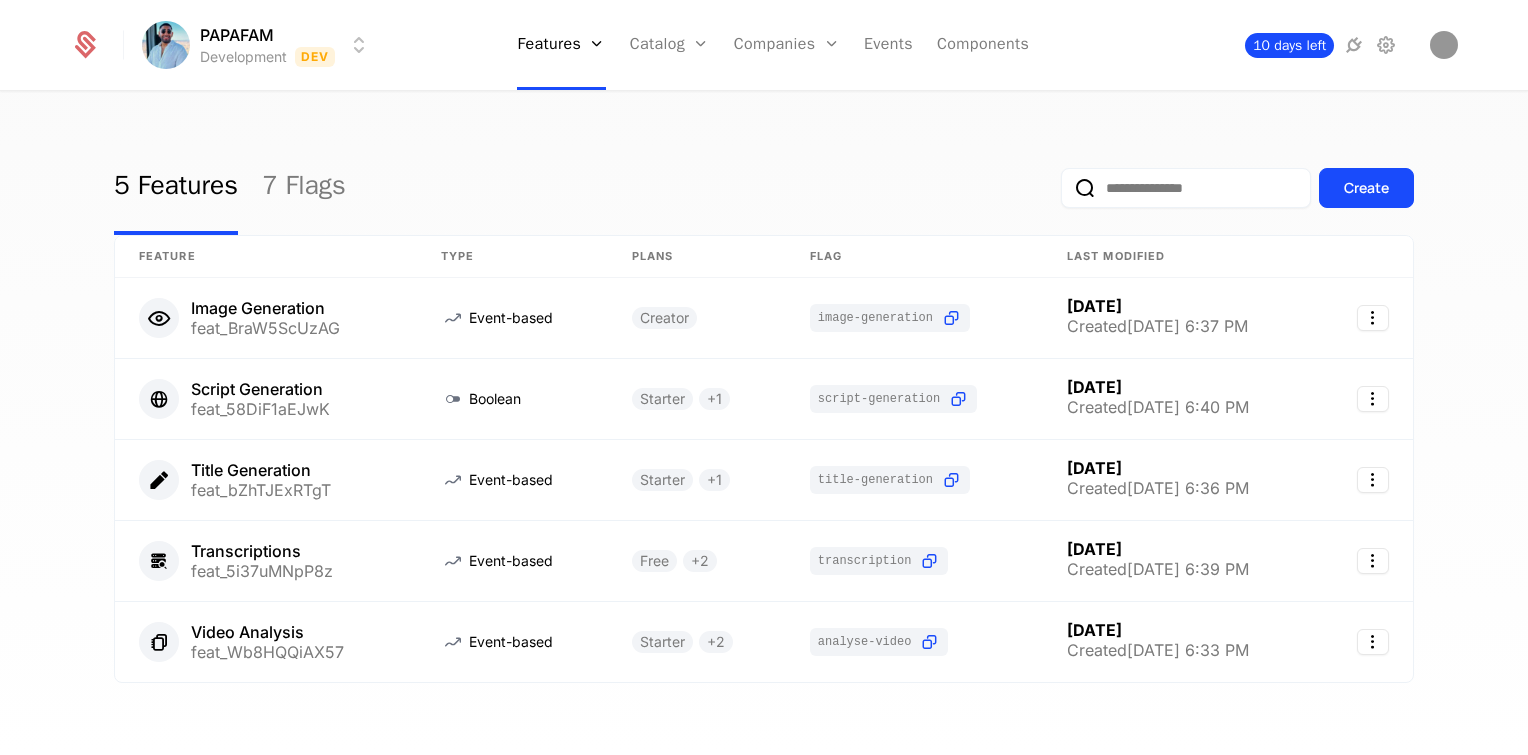 click on "10 days left" at bounding box center [1289, 45] 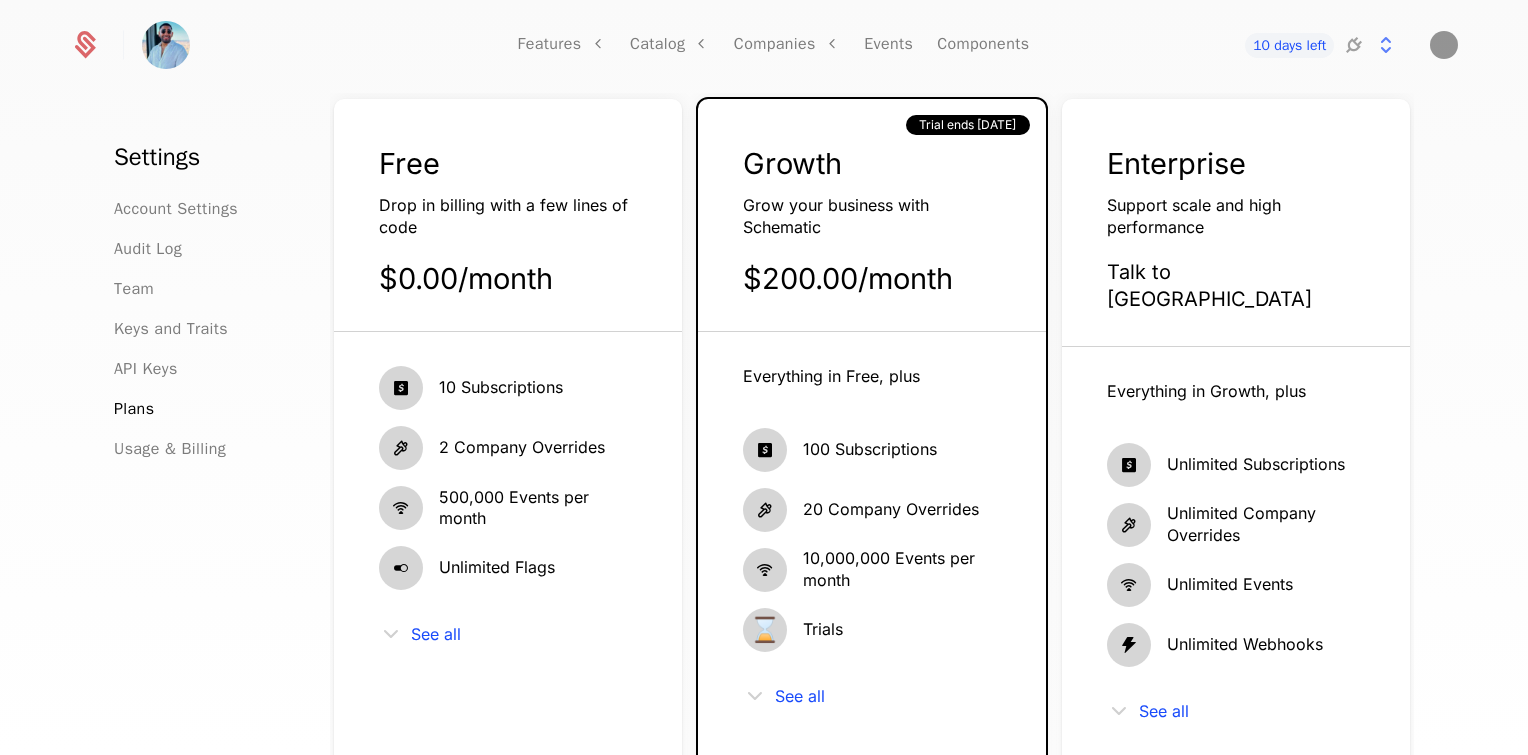 scroll, scrollTop: 108, scrollLeft: 0, axis: vertical 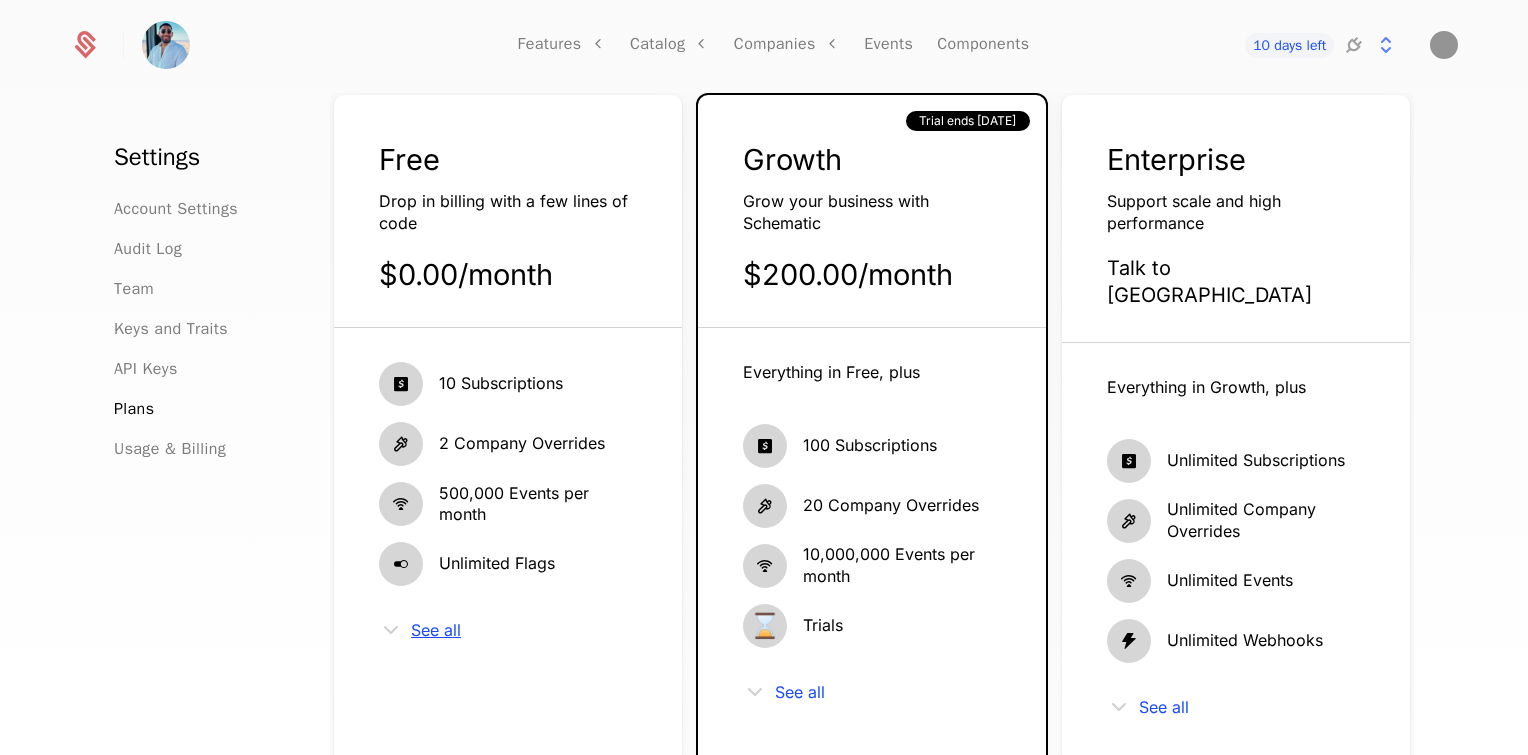 click on "See all" at bounding box center [436, 630] 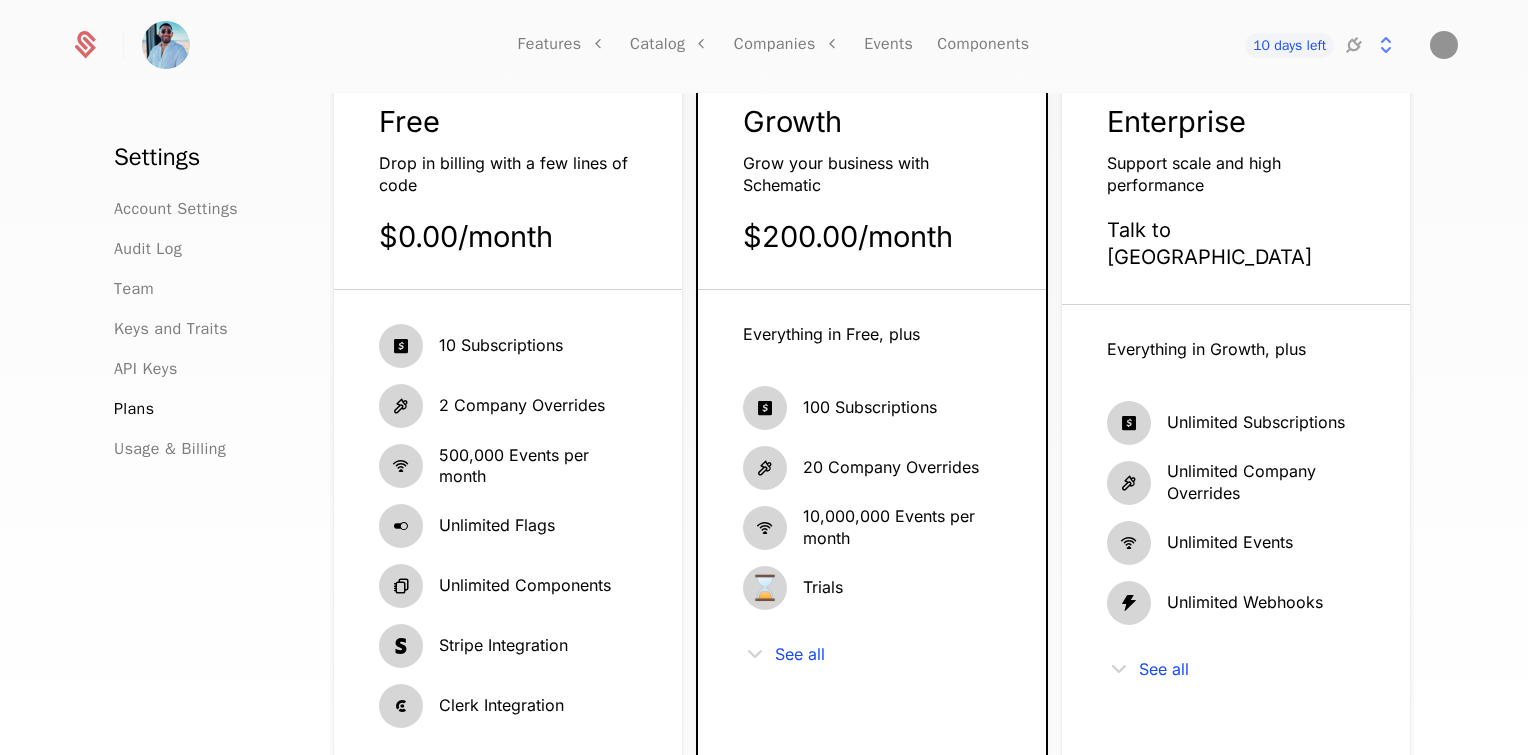 scroll, scrollTop: 0, scrollLeft: 0, axis: both 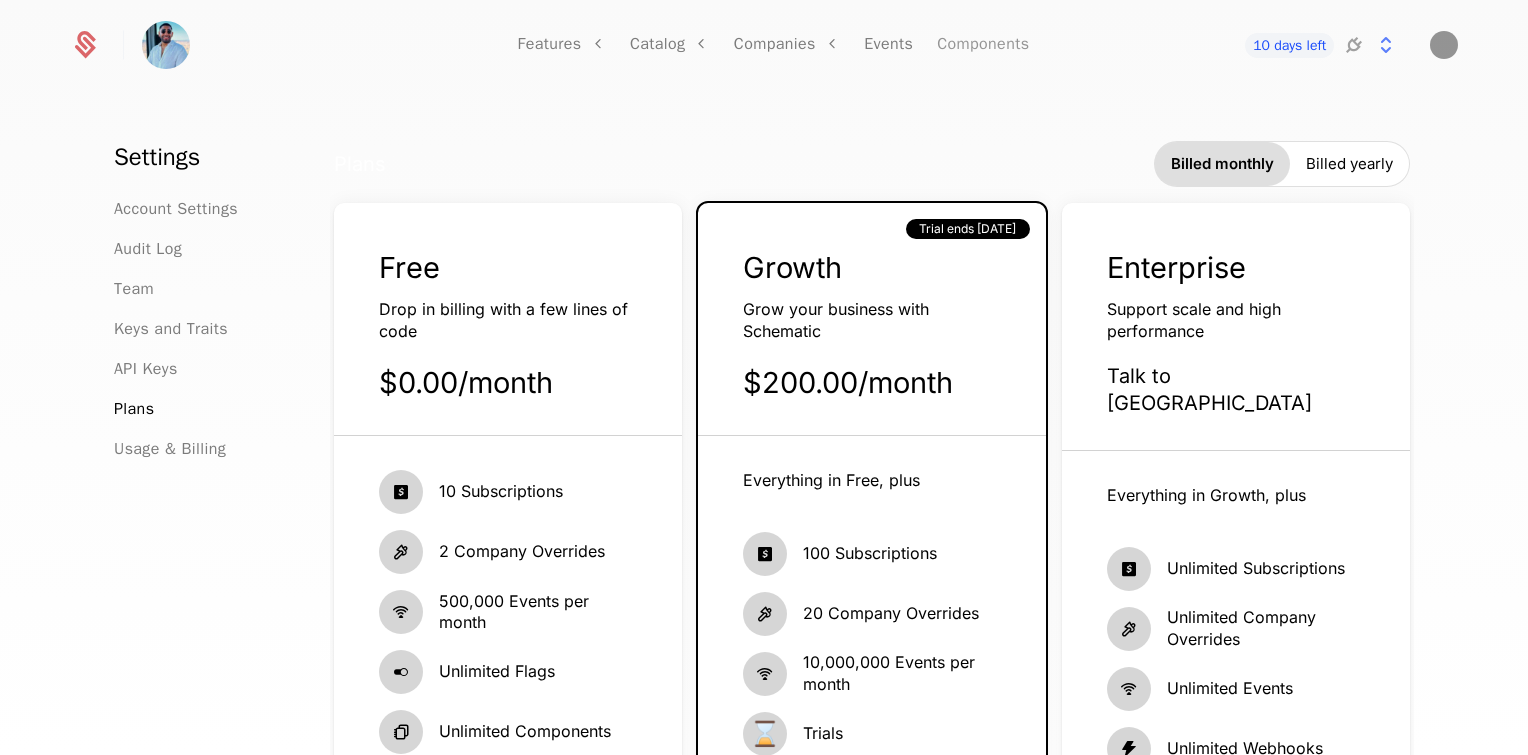 click on "Components" at bounding box center [983, 45] 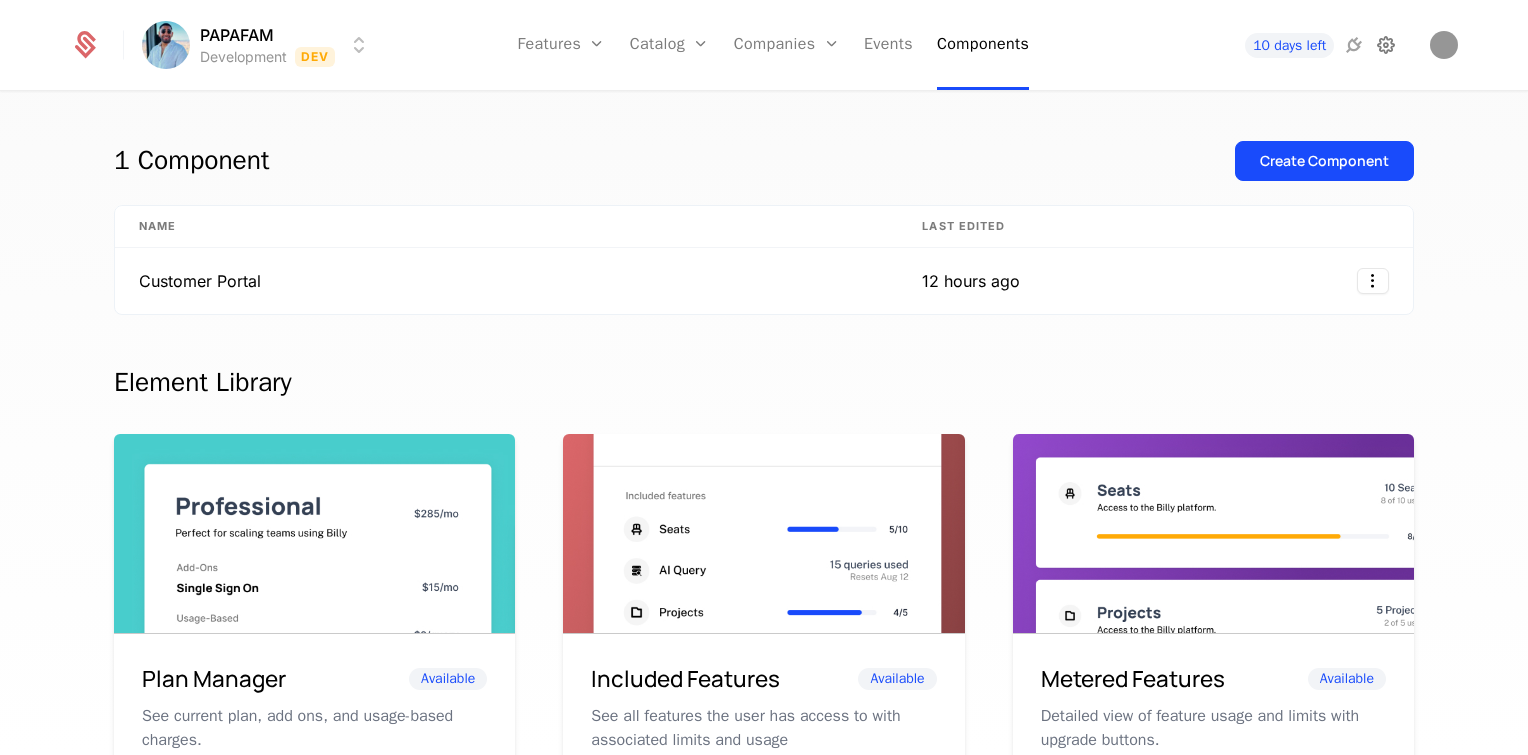click at bounding box center (1386, 45) 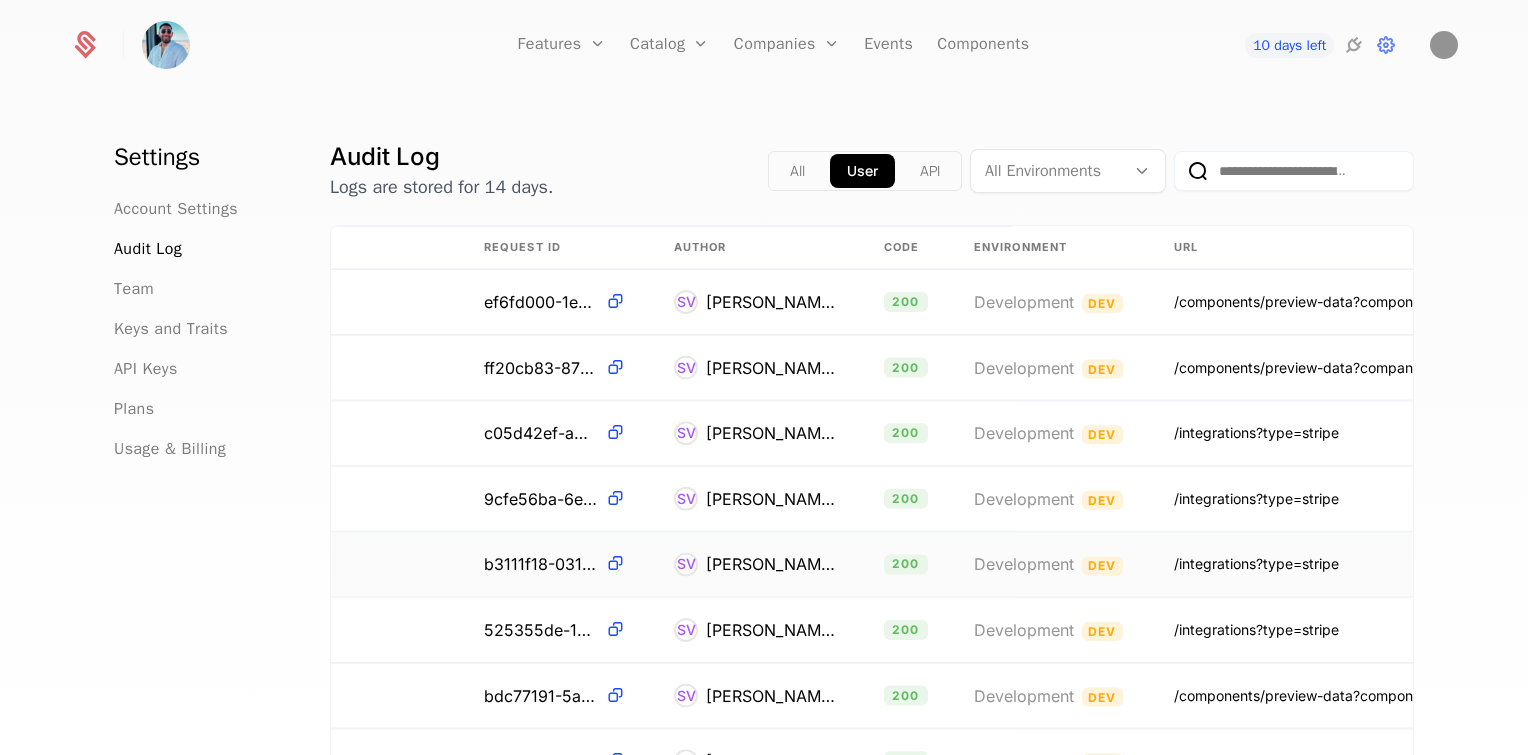 scroll, scrollTop: 0, scrollLeft: 0, axis: both 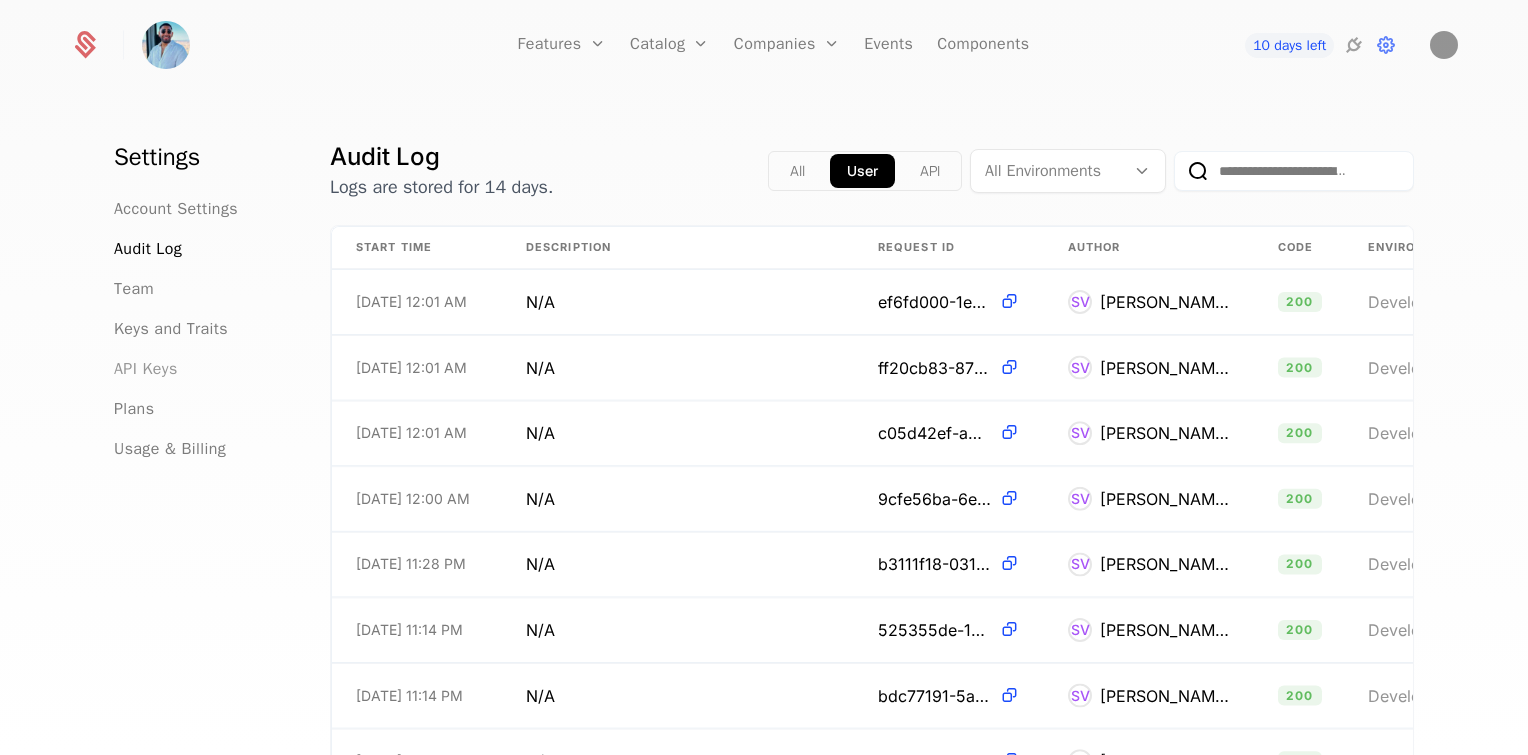 click on "API Keys" at bounding box center (146, 369) 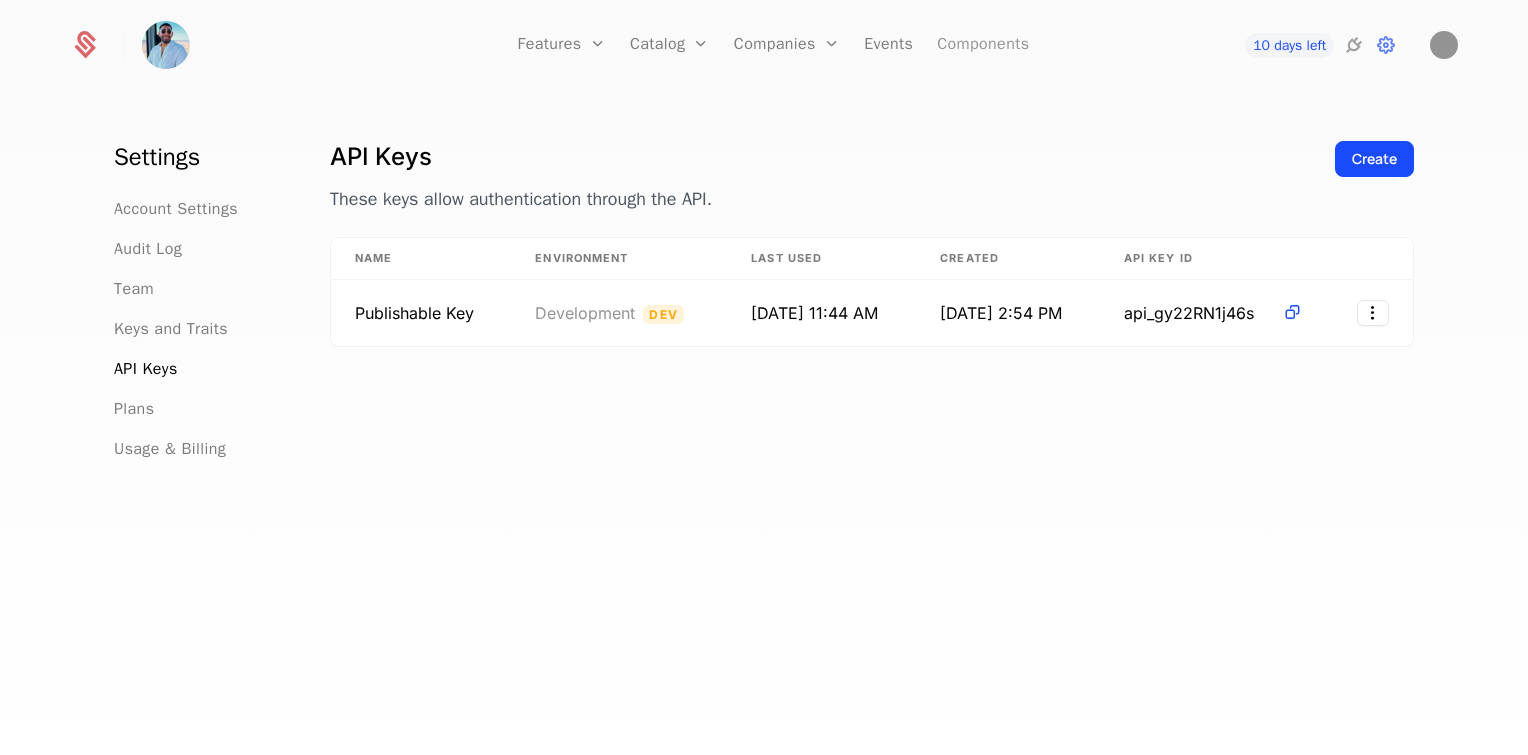 click on "Components" at bounding box center (983, 45) 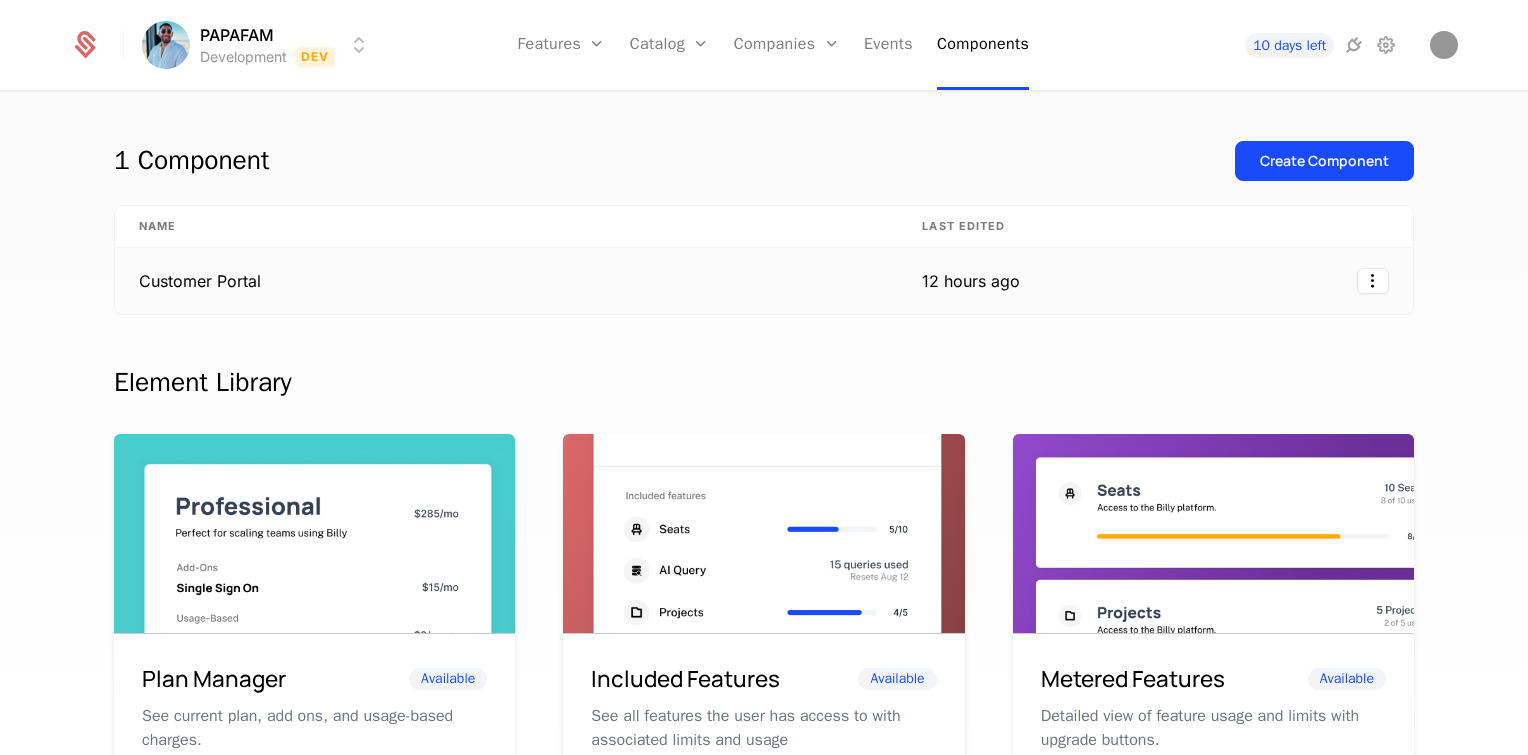 click on "12 hours ago" at bounding box center [971, 281] 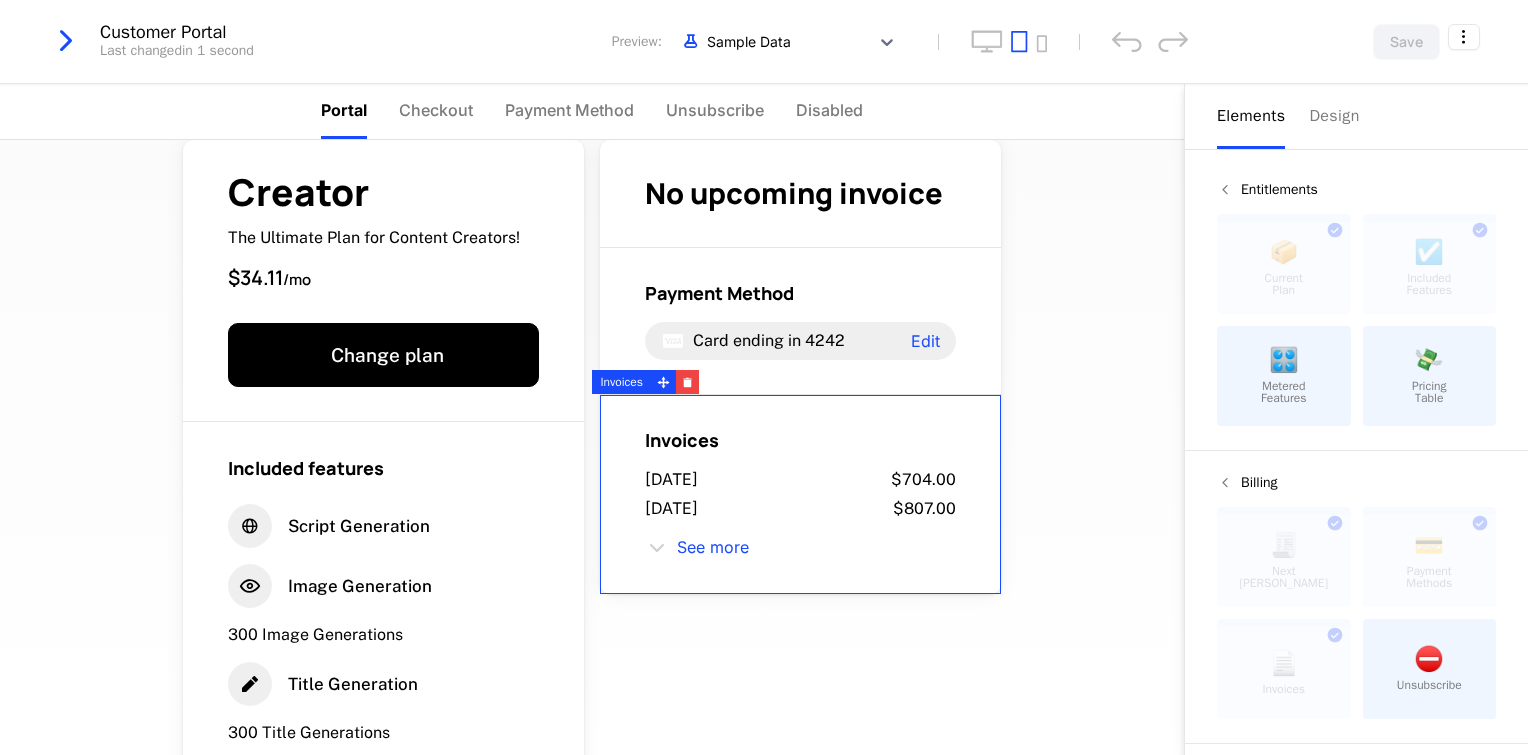 scroll, scrollTop: 0, scrollLeft: 0, axis: both 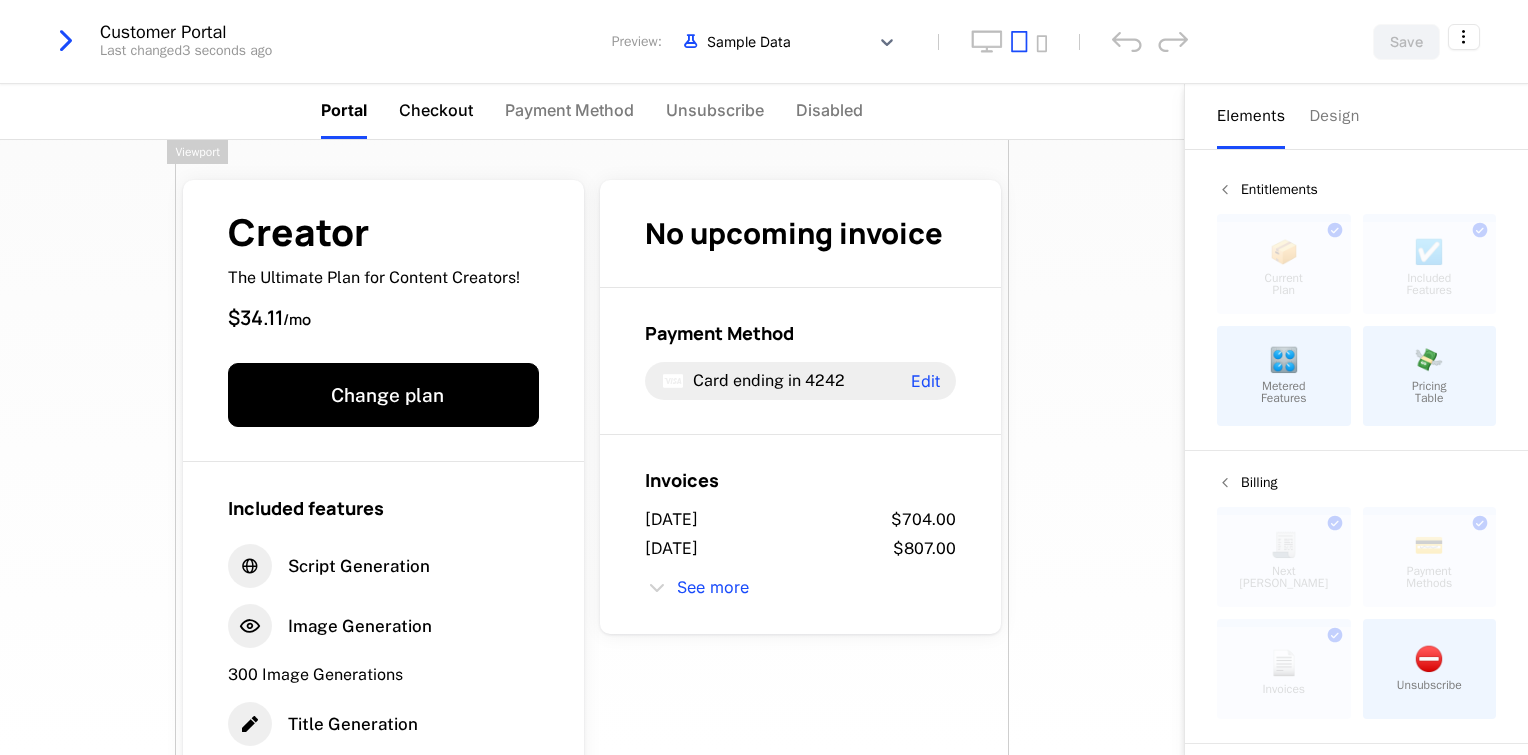 click on "Checkout" at bounding box center [436, 110] 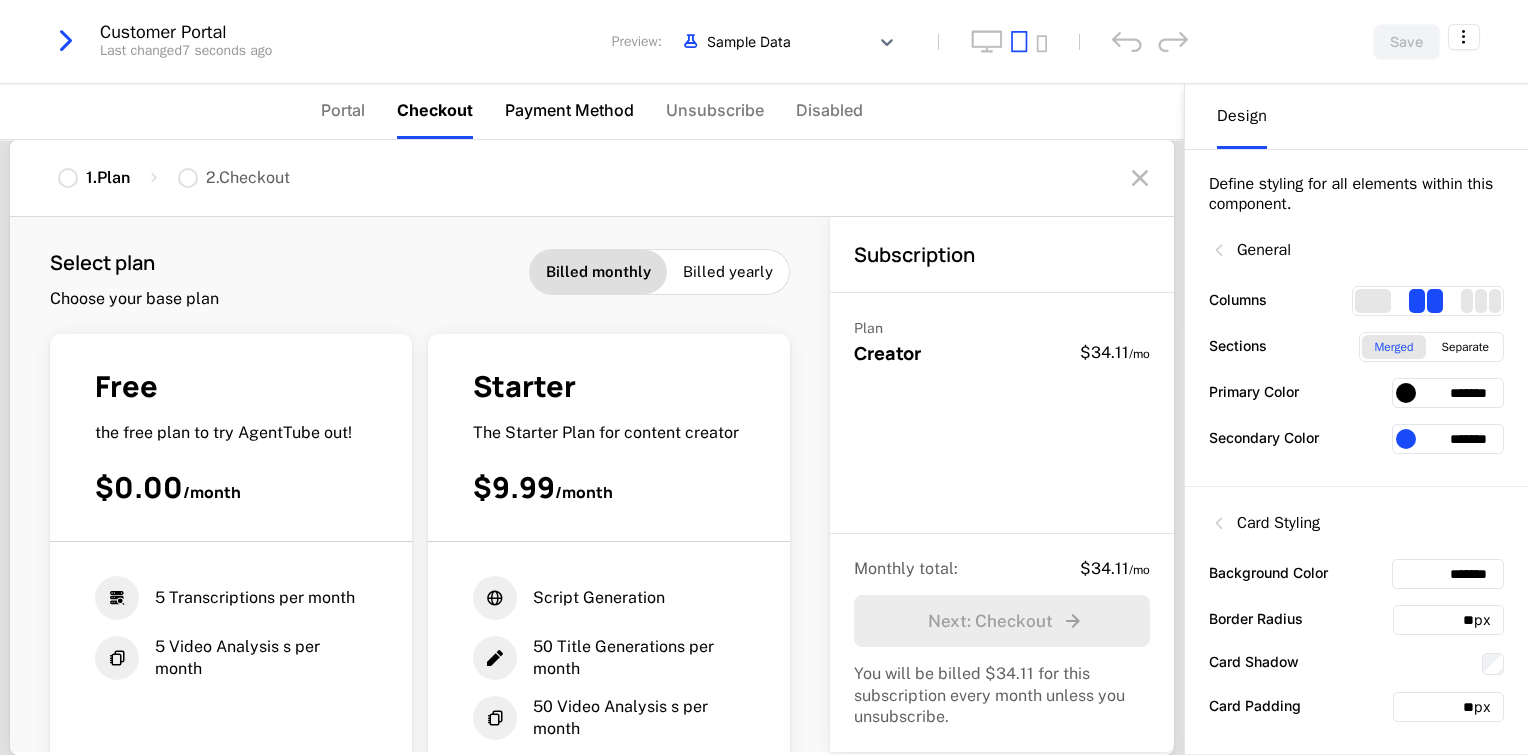 click on "Payment Method" at bounding box center [569, 110] 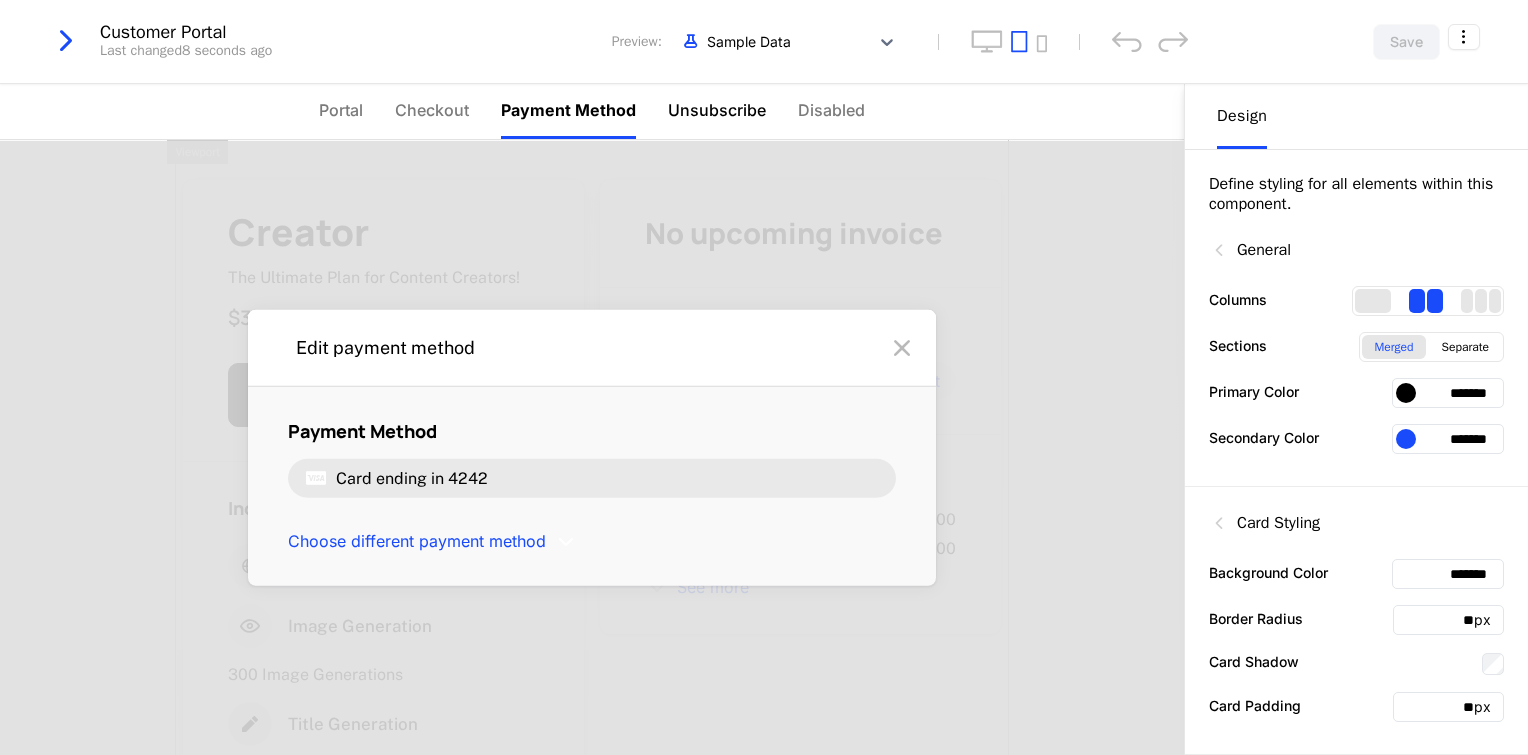 click on "Unsubscribe" at bounding box center (717, 110) 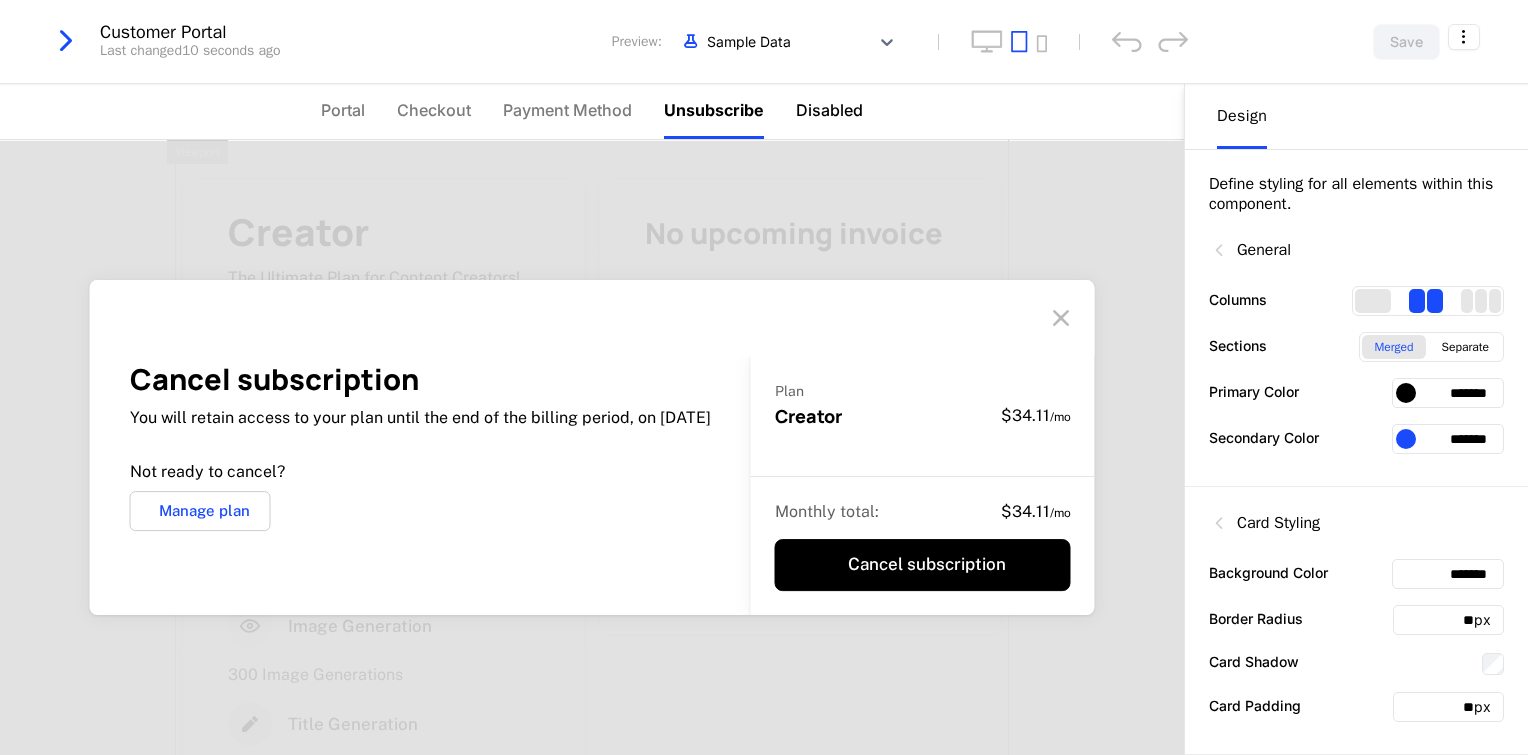 click on "Disabled" at bounding box center (829, 110) 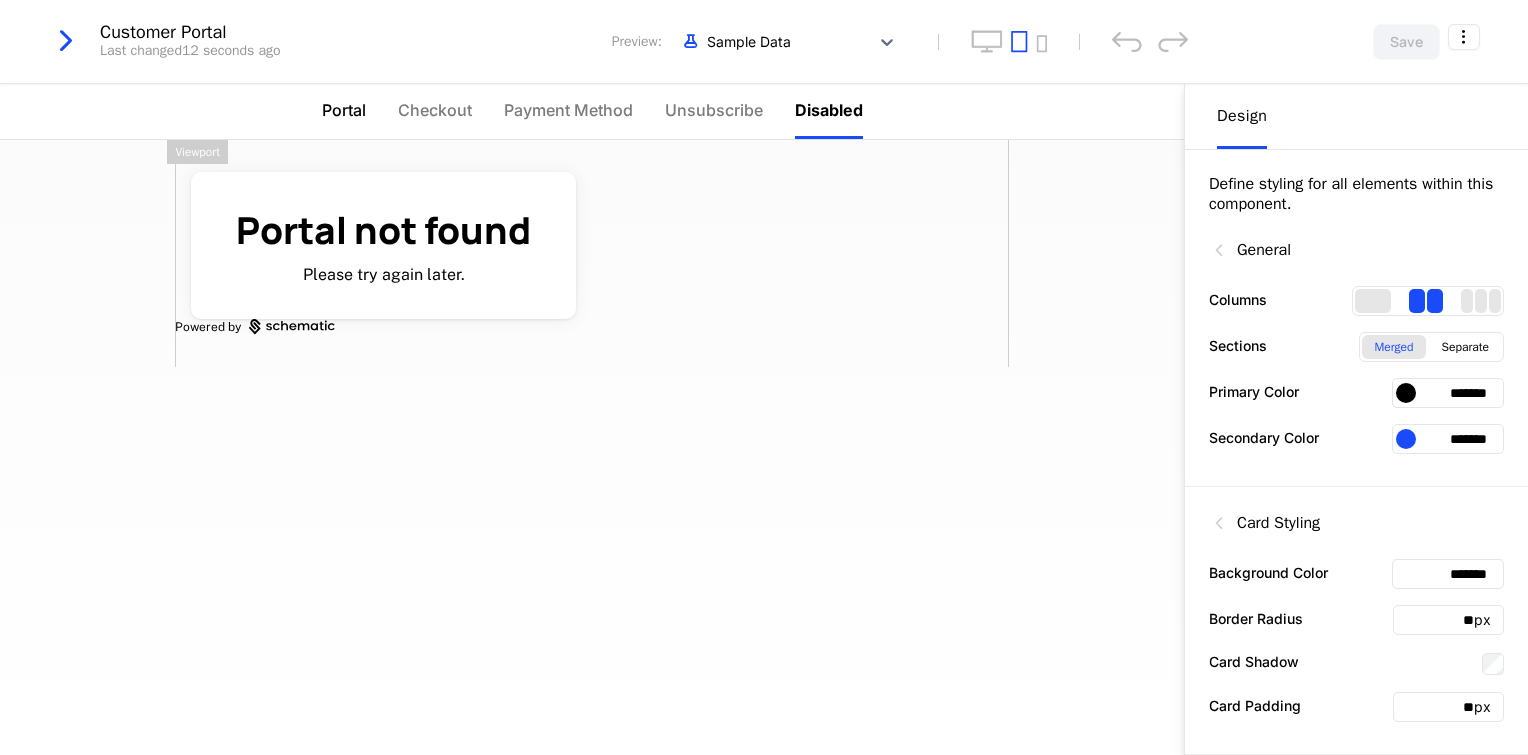 click on "Portal" at bounding box center (344, 110) 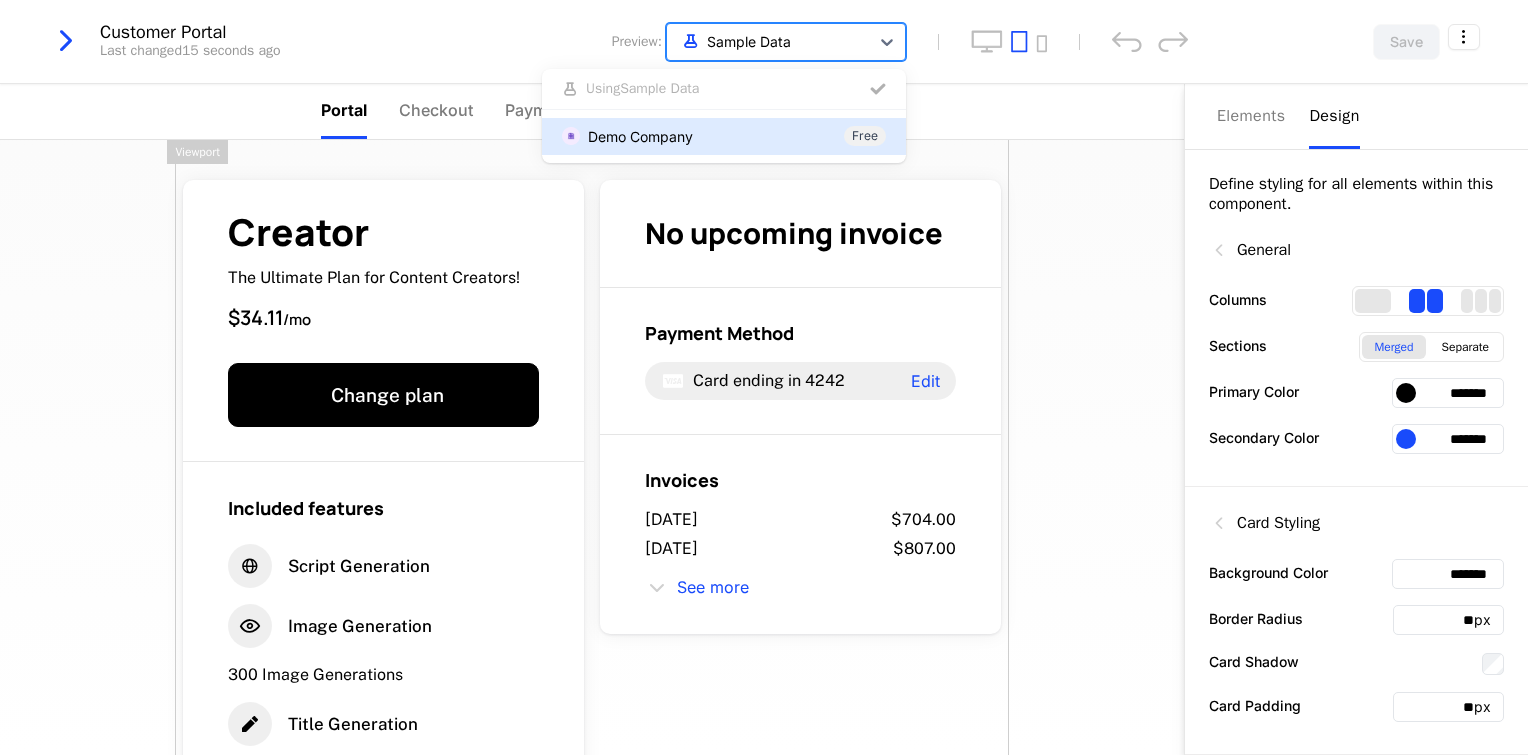 click at bounding box center [768, 41] 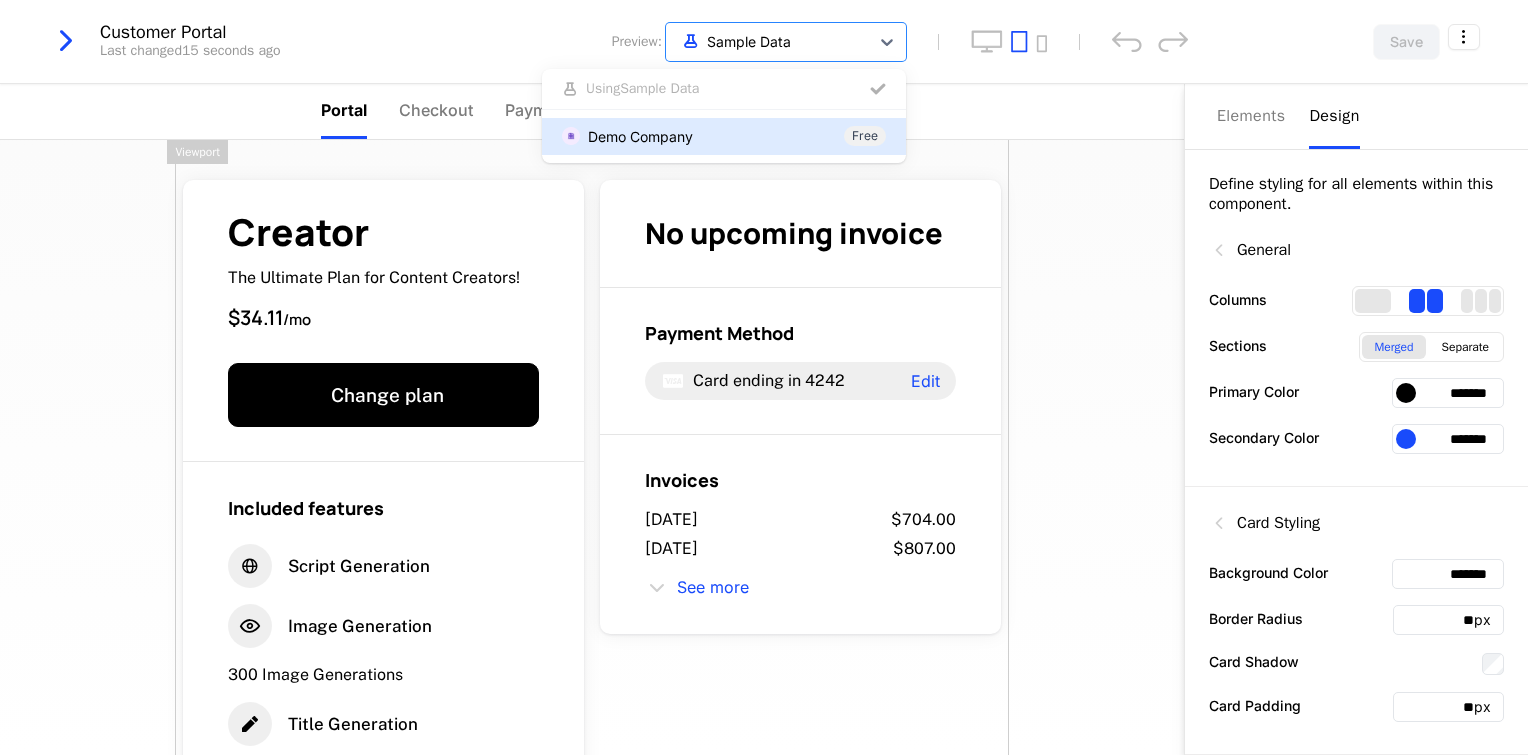 click on "Demo Company Free" at bounding box center [724, 136] 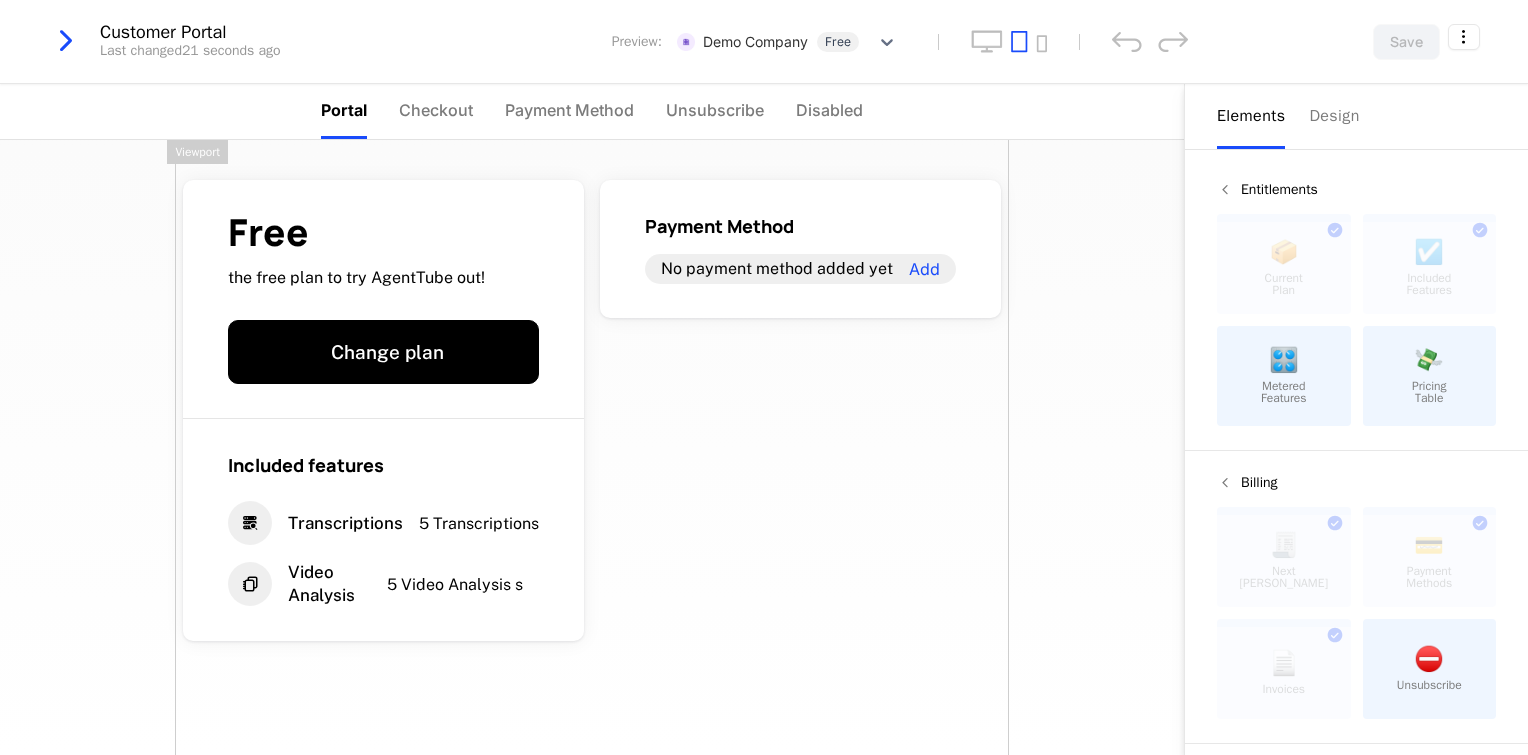 click on "Elements" at bounding box center (1251, 116) 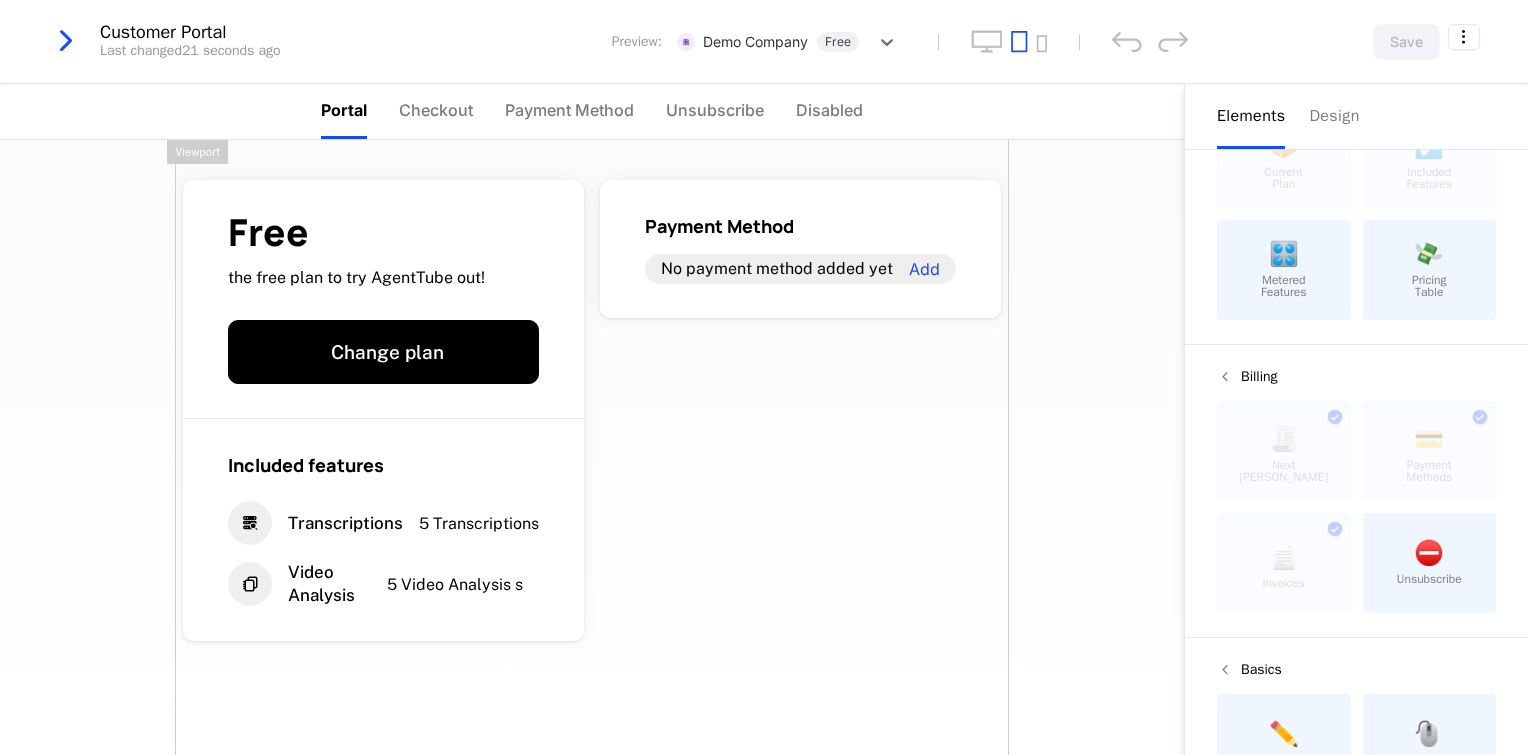 scroll, scrollTop: 107, scrollLeft: 0, axis: vertical 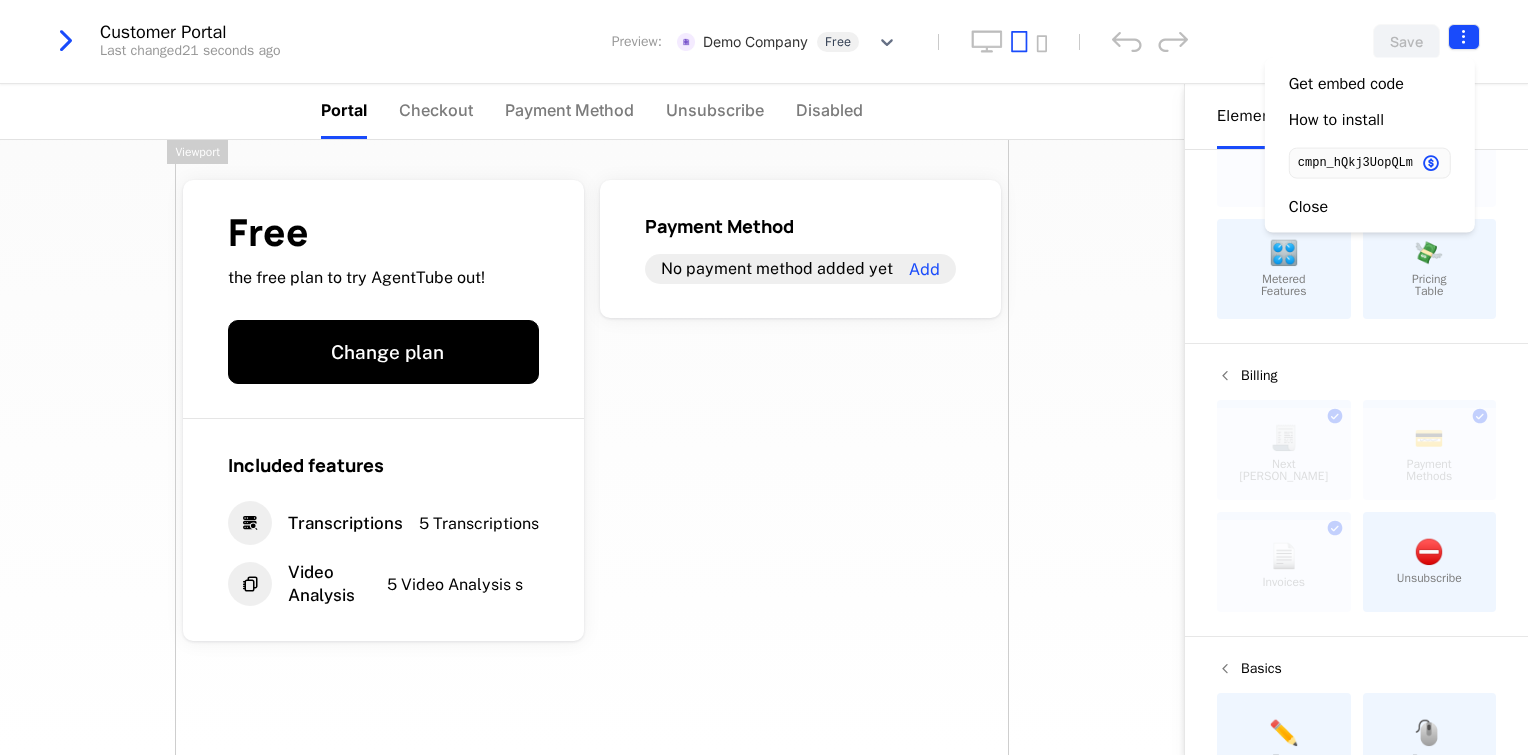 click on "PAPAFAM Development Dev Features Features Flags Catalog Plans Add Ons Configuration Companies Companies Users Events Components 10 days left Customer Portal Last changed  21 seconds ago Preview: Demo Company Free Save Portal Checkout Payment Method Unsubscribe Disabled Free the free plan to try AgentTube out! Change plan Included features Transcriptions 5   Transcriptions Video Analysis  5   Video Analysis s Payment Method No payment method added yet Add Powered by   Elements Design Entitlements 📦 Current Plan This component can only be used once ☑️ Included Features This component can only be used once 🎛️ Metered Features 💸 Pricing Table Billing 🧾 Next Bill Due This component can only be used once 💳 Payment Methods This component can only be used once 📄 Invoices This component can only be used once ⛔️ Unsubscribe Basics ✏️ Text 🖱️ Button Viewport
Best Viewed on Desktop You're currently viewing this on a  mobile device . For the best experience,   Got it" at bounding box center (764, 377) 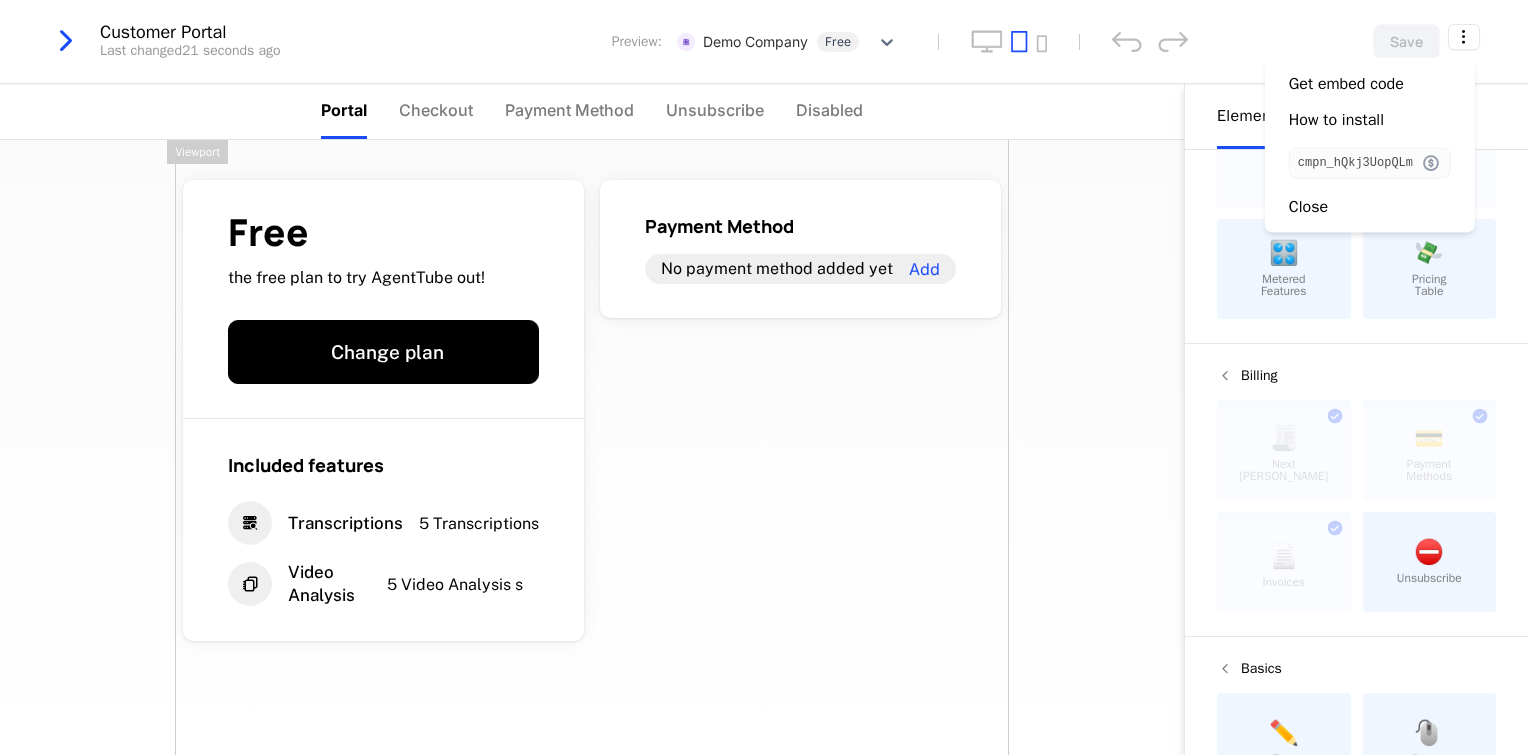 click at bounding box center [1431, 163] 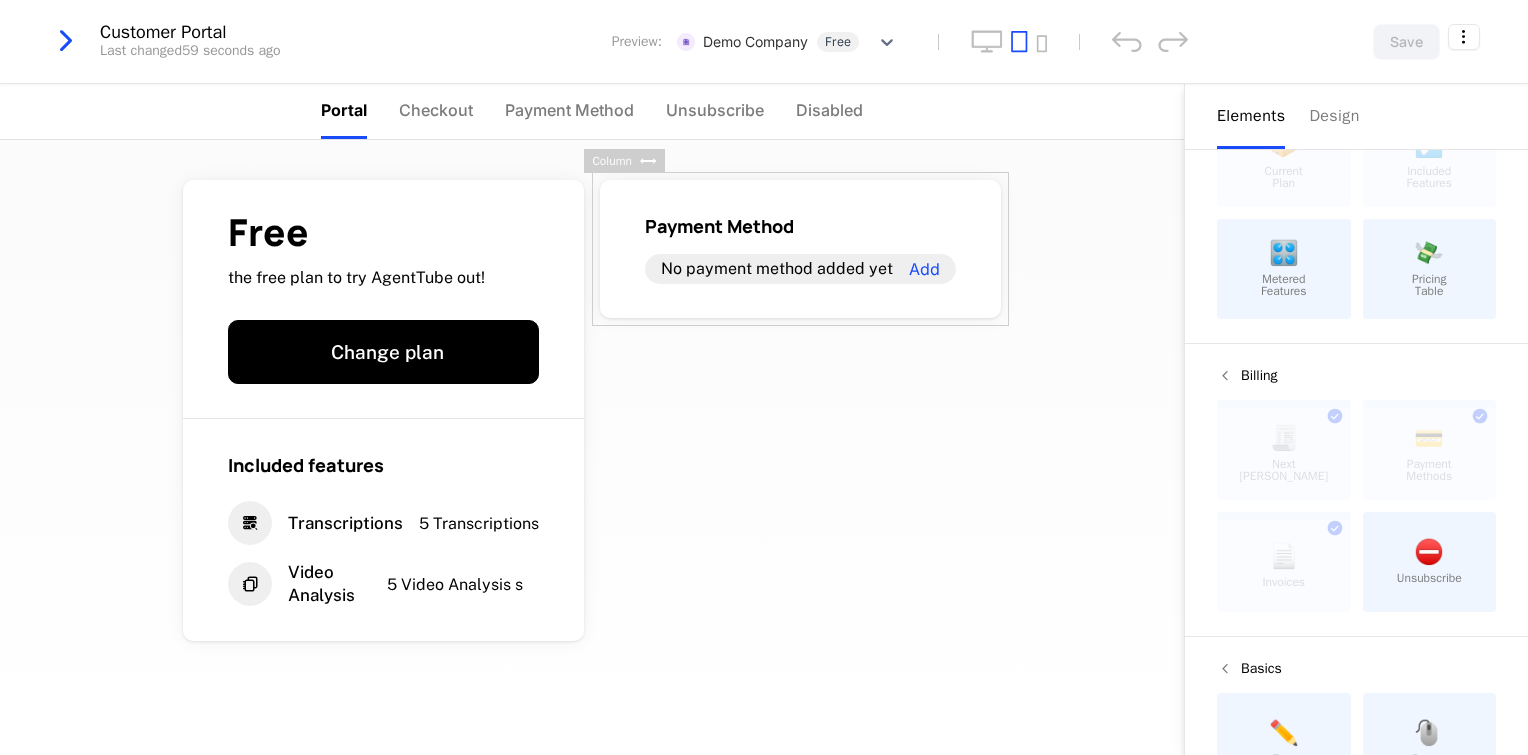 click on "PAPAFAM Development Dev Features Features Flags Catalog Plans Add Ons Configuration Companies Companies Users Events Components 10 days left Customer Portal Last changed  59 seconds ago Preview: Demo Company Free Save Portal Checkout Payment Method Unsubscribe Disabled Free the free plan to try AgentTube out! Change plan Included features Transcriptions 5   Transcriptions Video Analysis  5   Video Analysis s Payment Method No payment method added yet Add Powered by   Elements Design Entitlements 📦 Current Plan This component can only be used once ☑️ Included Features This component can only be used once 🎛️ Metered Features 💸 Pricing Table Billing 🧾 Next Bill Due This component can only be used once 💳 Payment Methods This component can only be used once 📄 Invoices This component can only be used once ⛔️ Unsubscribe Basics ✏️ Text 🖱️ Button Column
Best Viewed on Desktop You're currently viewing this on a  mobile device . For the best experience,   Got it" at bounding box center [764, 377] 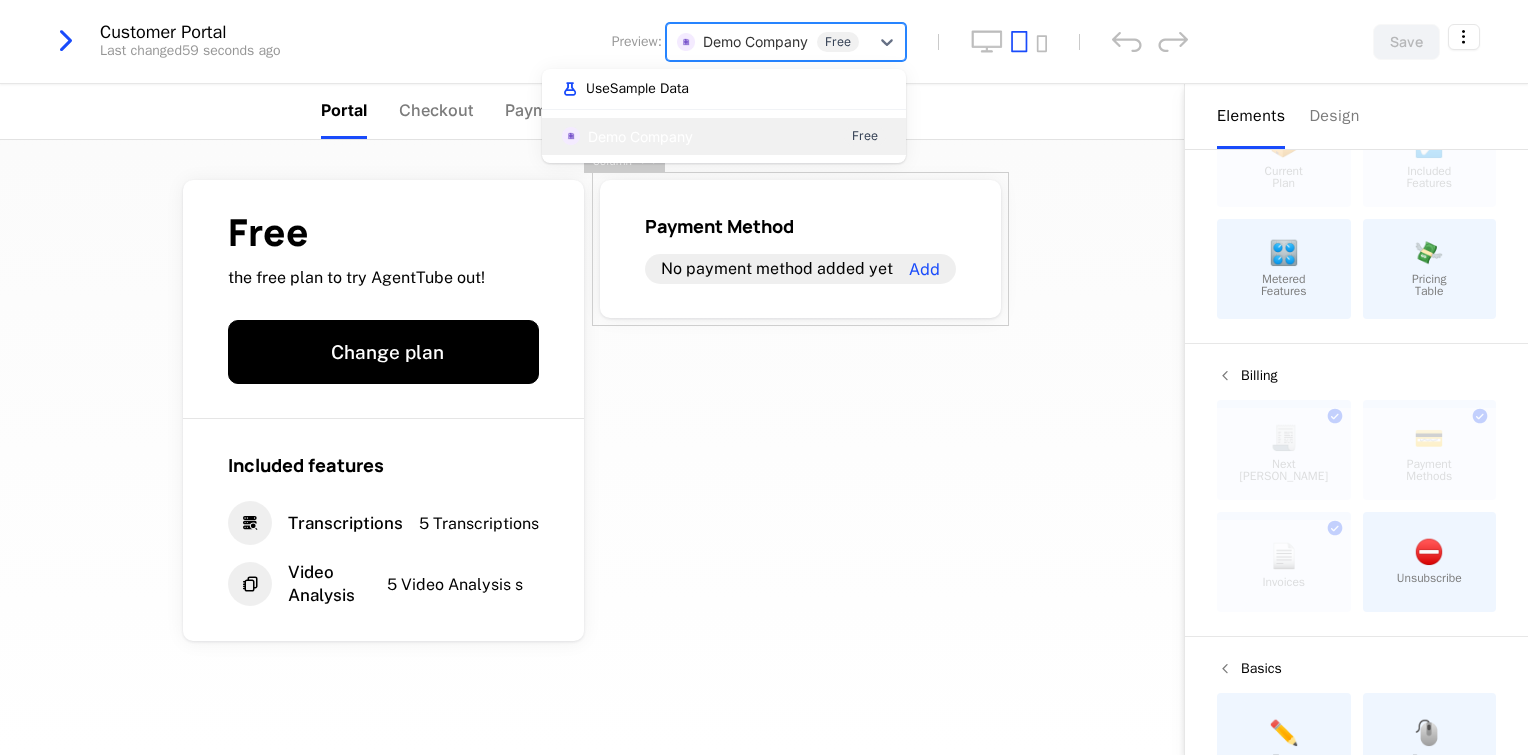 click at bounding box center (768, 41) 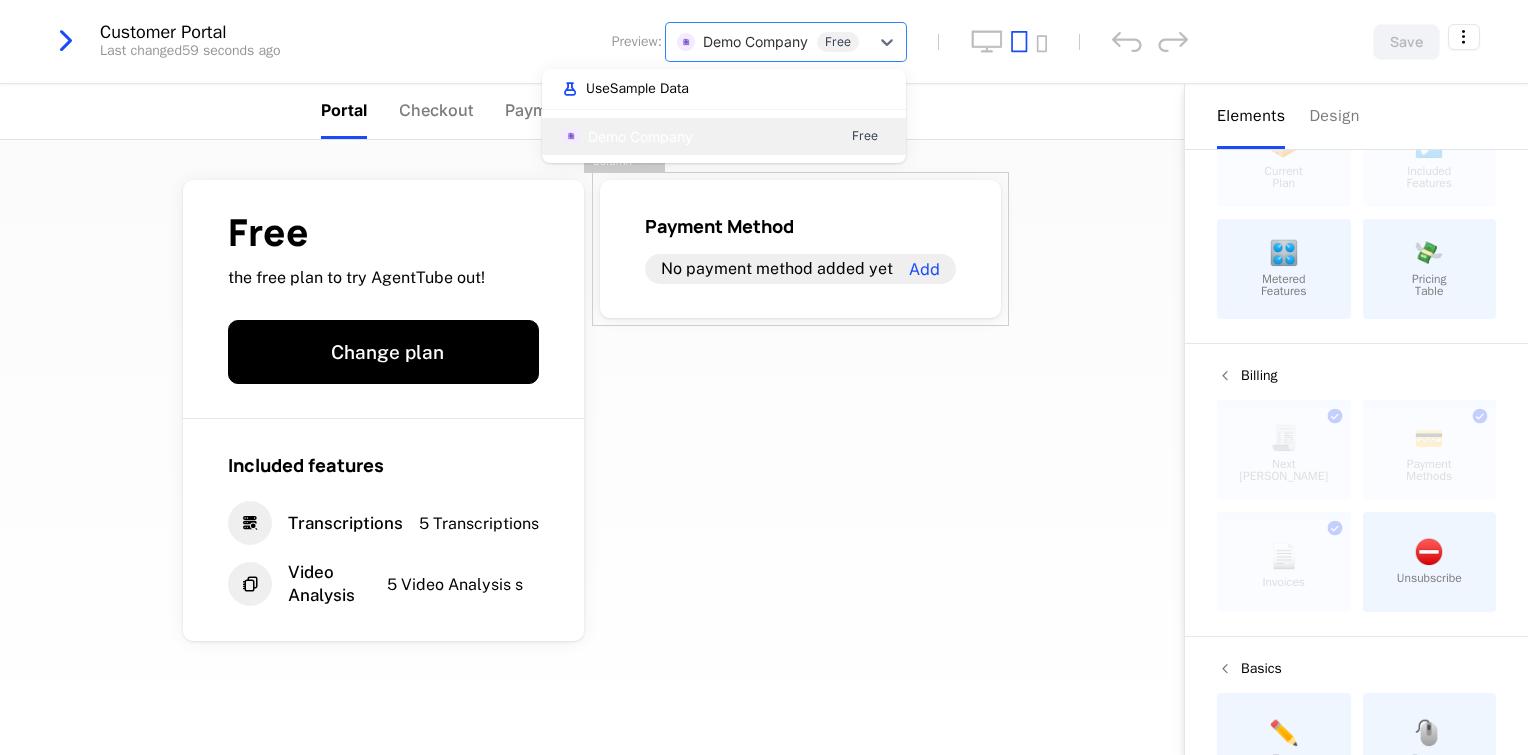 click on "Use  Sample Data" at bounding box center [724, 89] 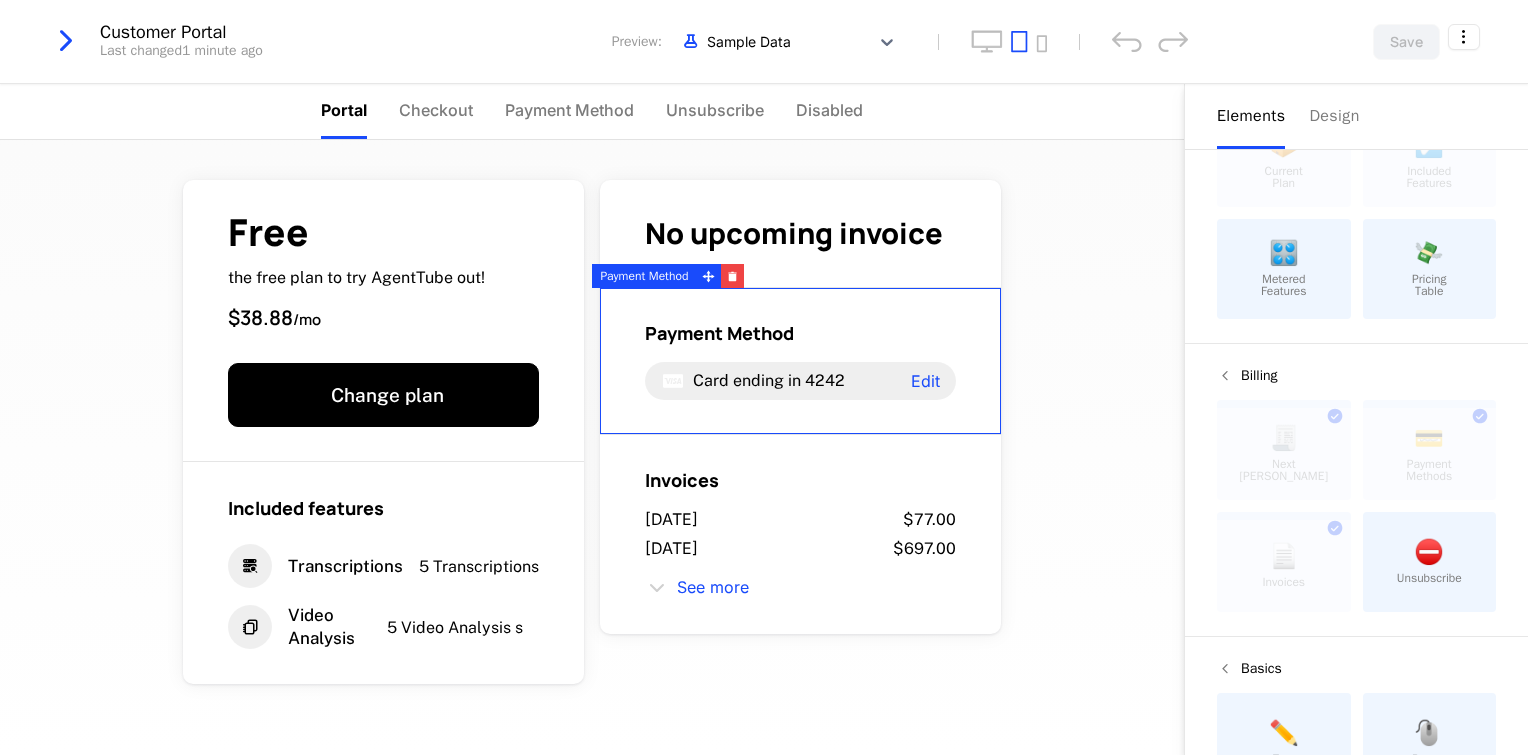 click on "Free the free plan to try AgentTube out! $38.88 / mo Change plan Included features Transcriptions 5   Transcriptions Video Analysis  5   Video Analysis s No upcoming invoice Payment Method Card ending in   4242 Edit Invoices July 15, 2025 $77.00 July 14, 2025 $697.00 See more Powered by" at bounding box center (592, 447) 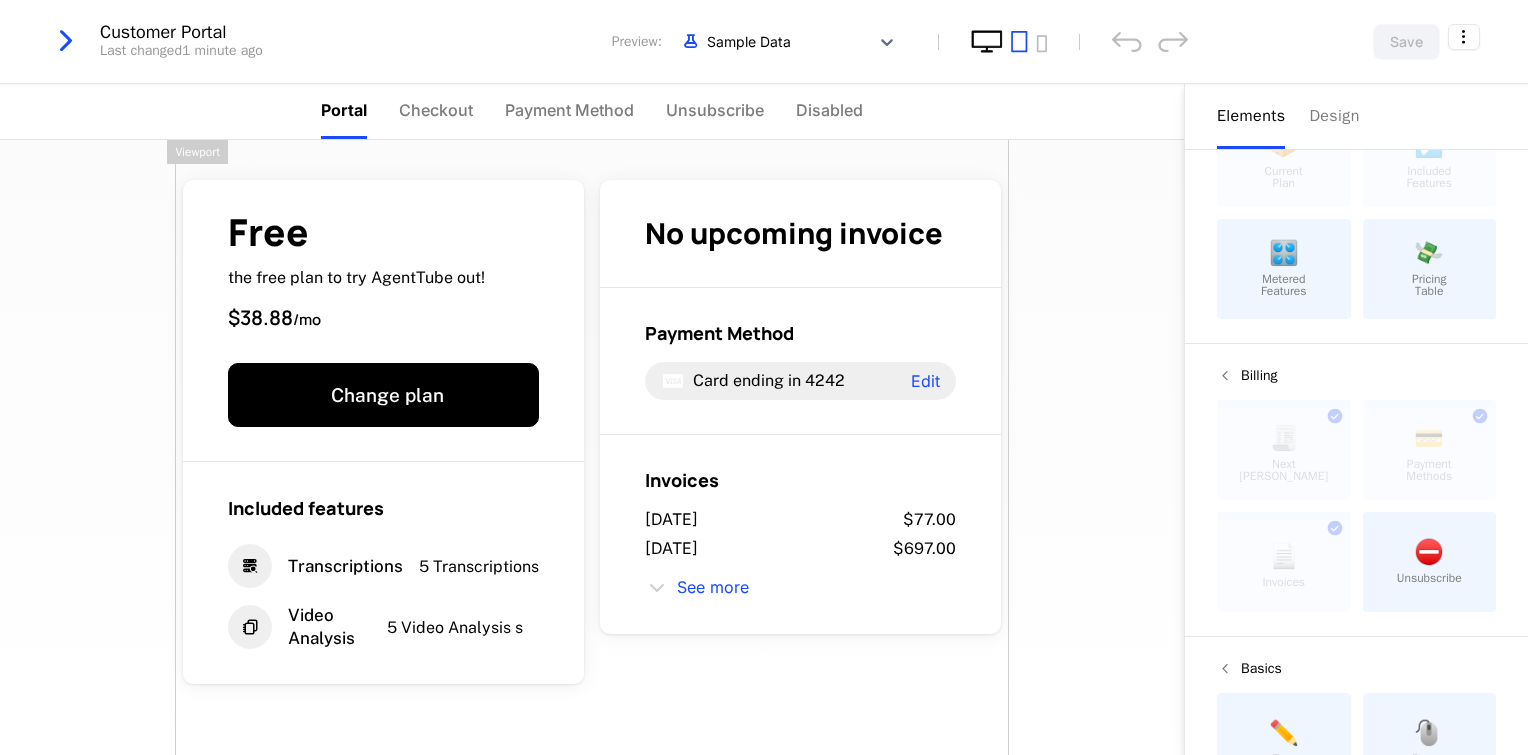 click 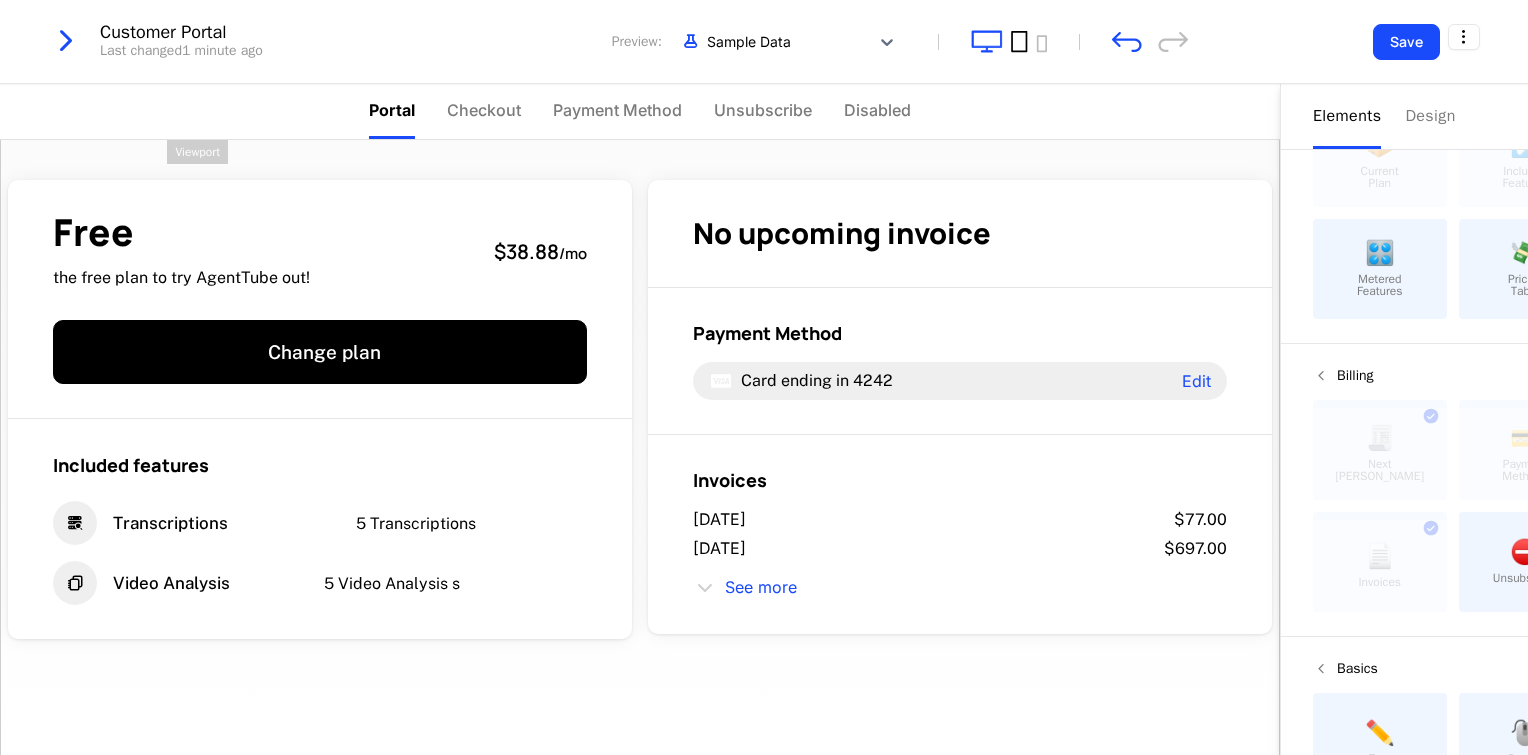 click 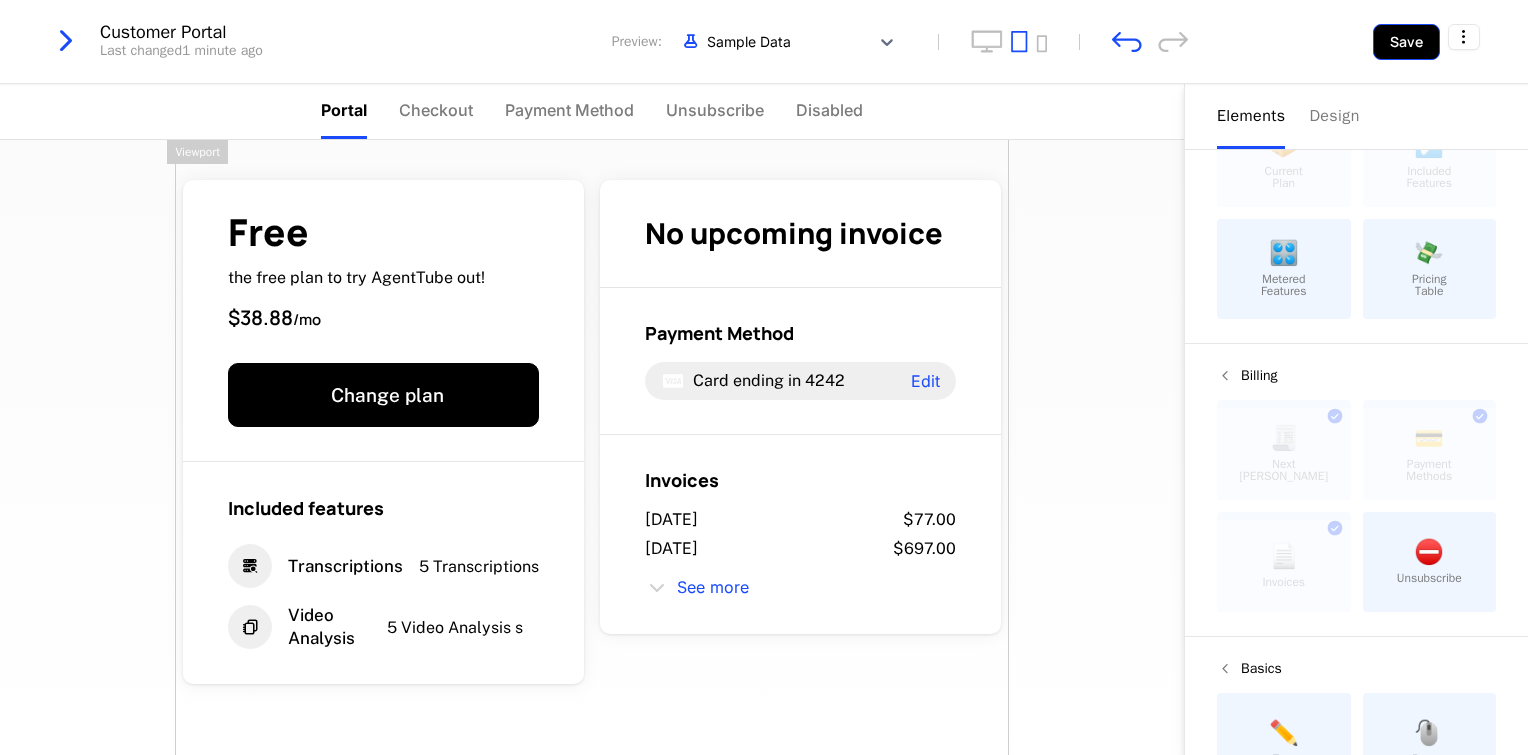 click on "Save" at bounding box center [1406, 42] 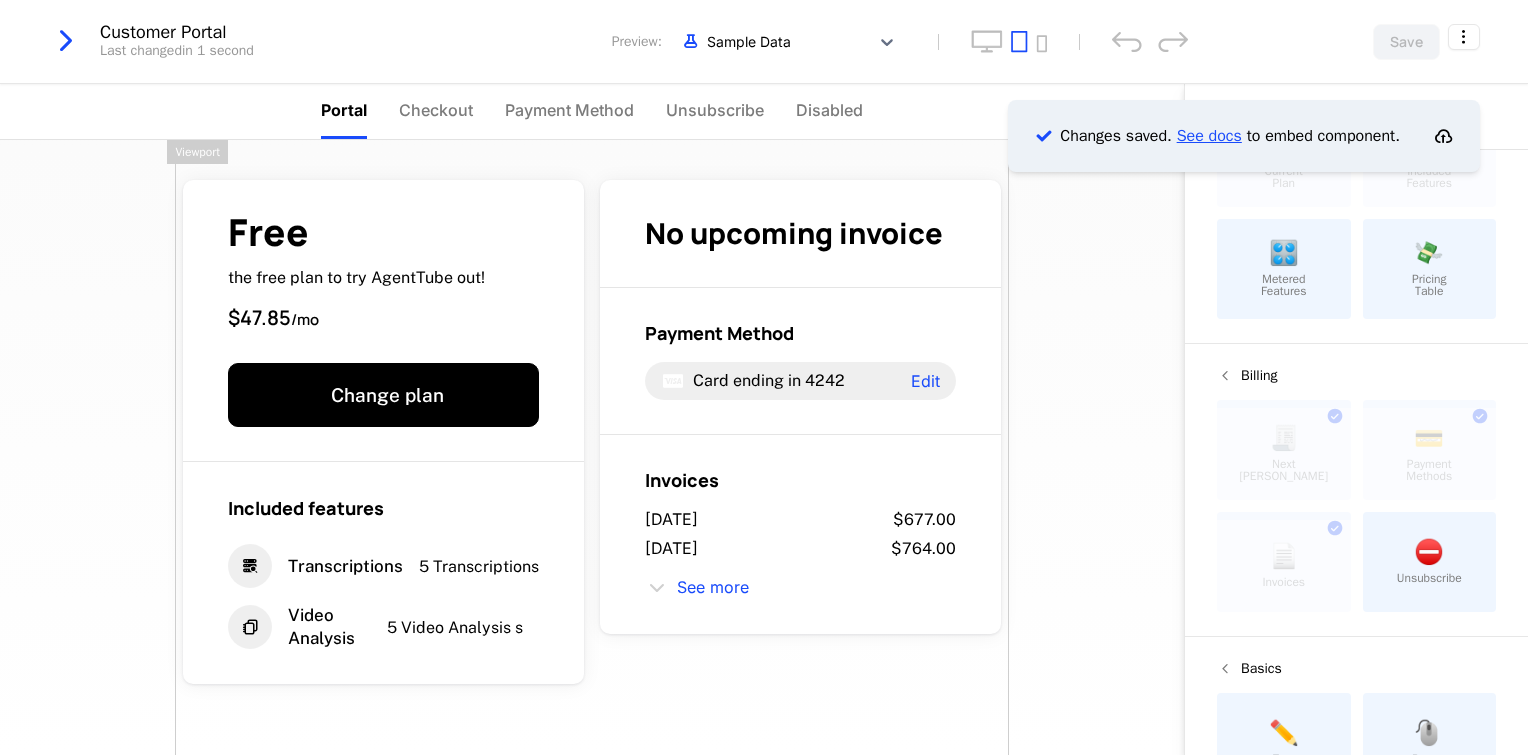 click on "See docs" at bounding box center (1209, 136) 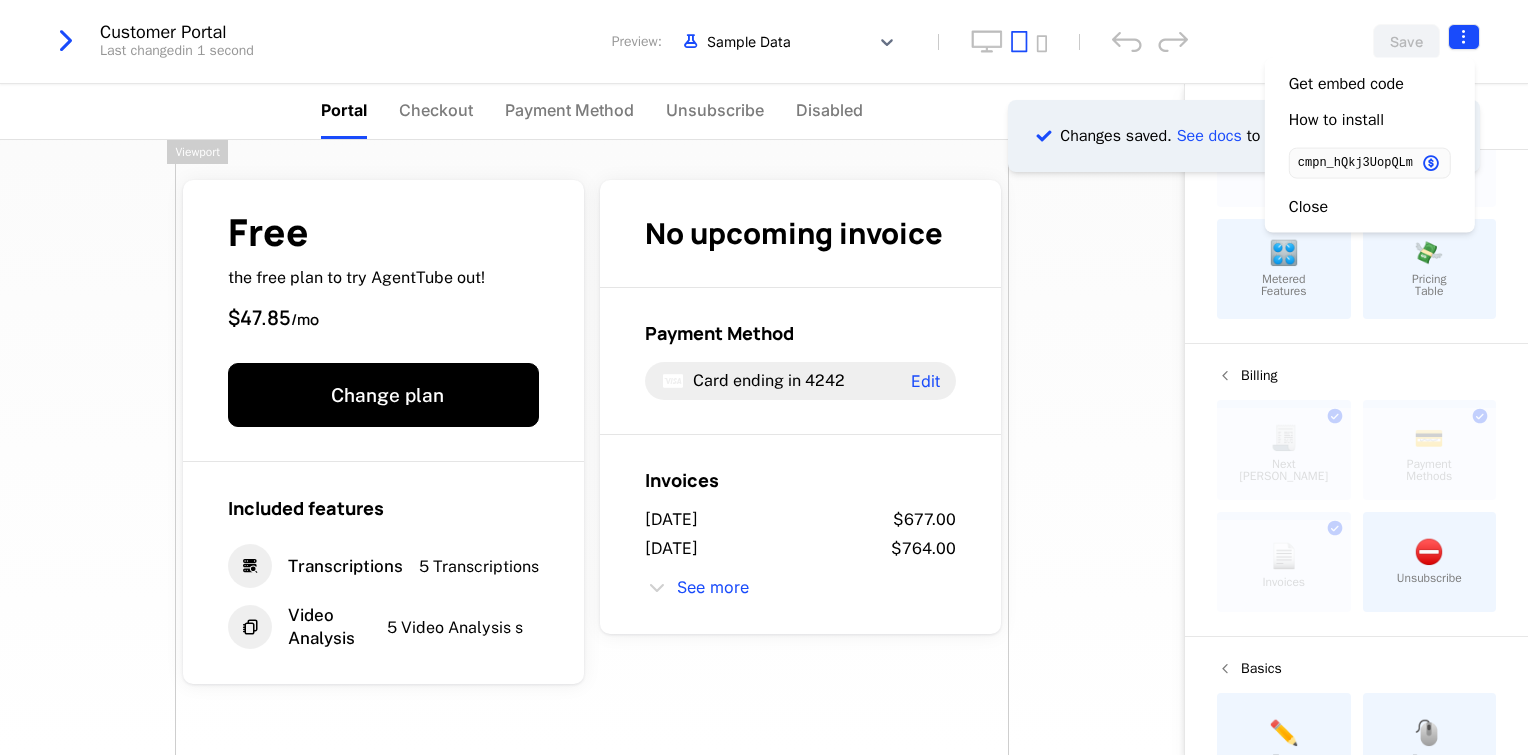 click on "PAPAFAM Development Dev Features Features Flags Catalog Plans Add Ons Configuration Companies Companies Users Events Components 10 days left Changes saved.   See docs   to embed component. Customer Portal Last changed  in 1 second Preview: Sample Data Save Portal Checkout Payment Method Unsubscribe Disabled Free the free plan to try AgentTube out! $47.85 / mo Change plan Included features Transcriptions 5   Transcriptions Video Analysis  5   Video Analysis s No upcoming invoice Payment Method Card ending in   4242 Edit Invoices July 12, 2025 $677.00 July 10, 2025 $764.00 See more Powered by   Elements Design Entitlements 📦 Current Plan This component can only be used once ☑️ Included Features This component can only be used once 🎛️ Metered Features 💸 Pricing Table Billing 🧾 Next Bill Due This component can only be used once 💳 Payment Methods This component can only be used once 📄 Invoices This component can only be used once ⛔️ Unsubscribe Basics ✏️ Text 🖱️" at bounding box center (764, 377) 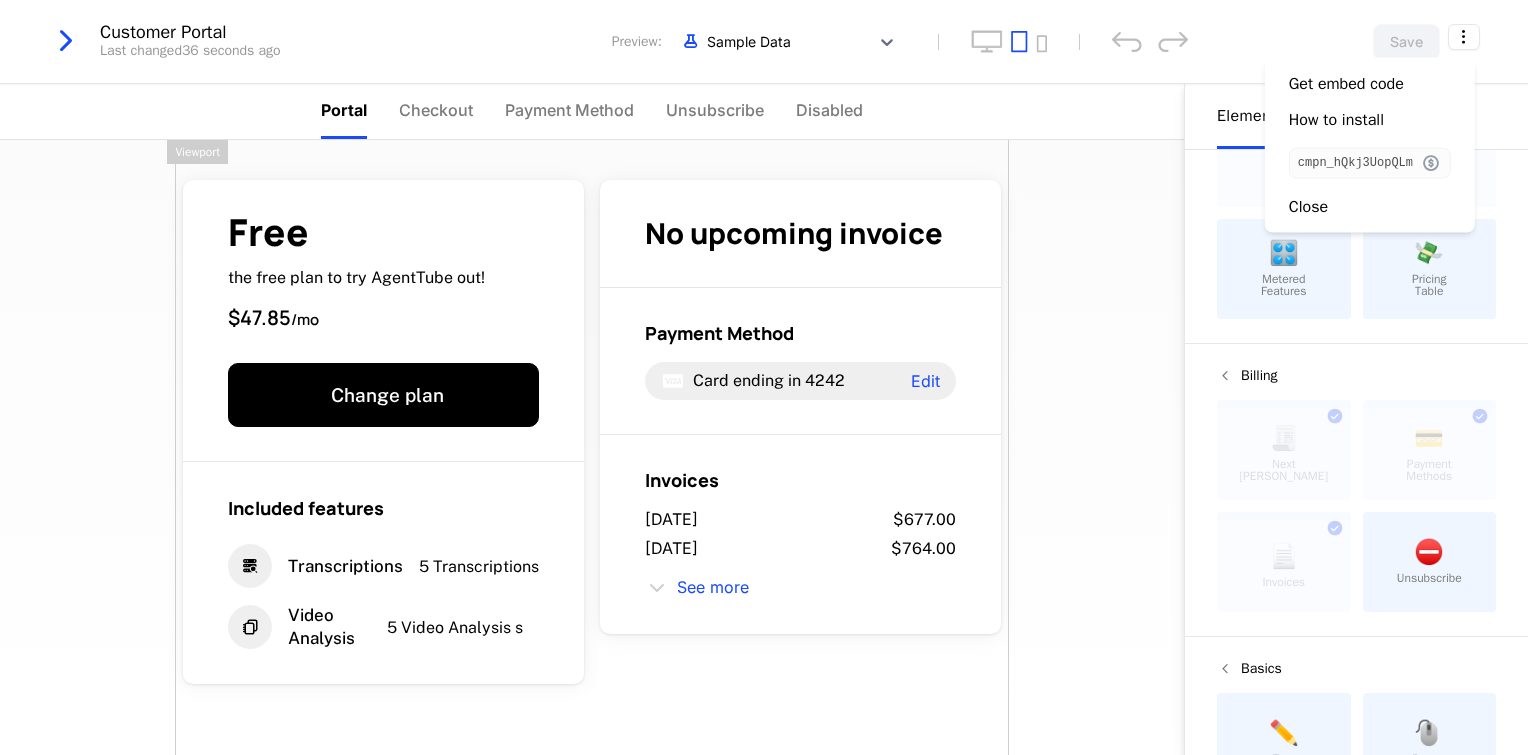 click at bounding box center [1431, 163] 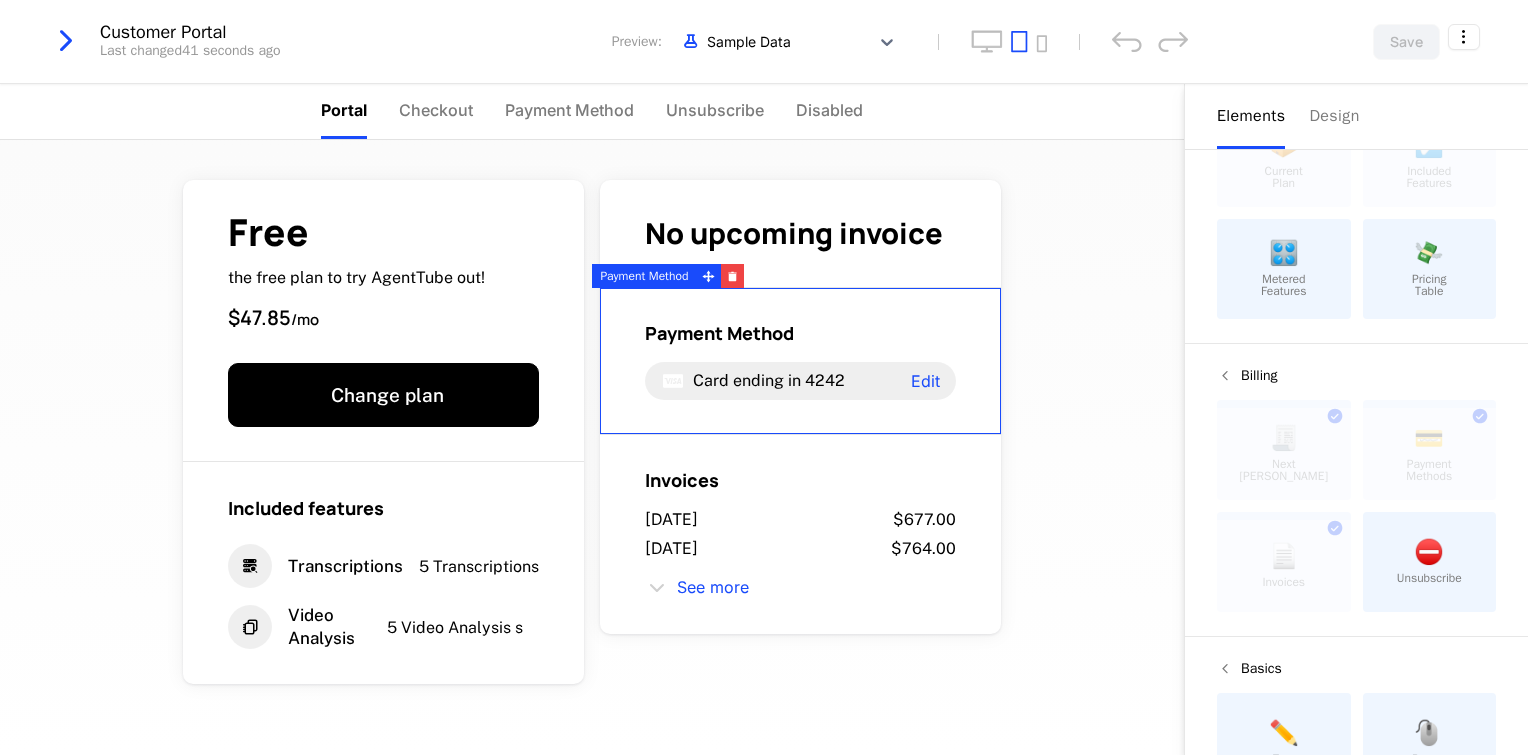 click on "PAPAFAM Development Dev Features Features Flags Catalog Plans Add Ons Configuration Companies Companies Users Events Components 10 days left Customer Portal Last changed  41 seconds ago Preview: Sample Data Save Portal Checkout Payment Method Unsubscribe Disabled Free the free plan to try AgentTube out! $47.85 / mo Change plan Included features Transcriptions 5   Transcriptions Video Analysis  5   Video Analysis s No upcoming invoice Payment Method Card ending in   4242 Edit Invoices July 12, 2025 $677.00 July 10, 2025 $764.00 See more Powered by   Elements Design Entitlements 📦 Current Plan This component can only be used once ☑️ Included Features This component can only be used once 🎛️ Metered Features 💸 Pricing Table Billing 🧾 Next Bill Due This component can only be used once 💳 Payment Methods This component can only be used once 📄 Invoices This component can only be used once ⛔️ Unsubscribe Basics ✏️ Text 🖱️ Button Payment Method
Best Viewed on Desktop" at bounding box center (764, 377) 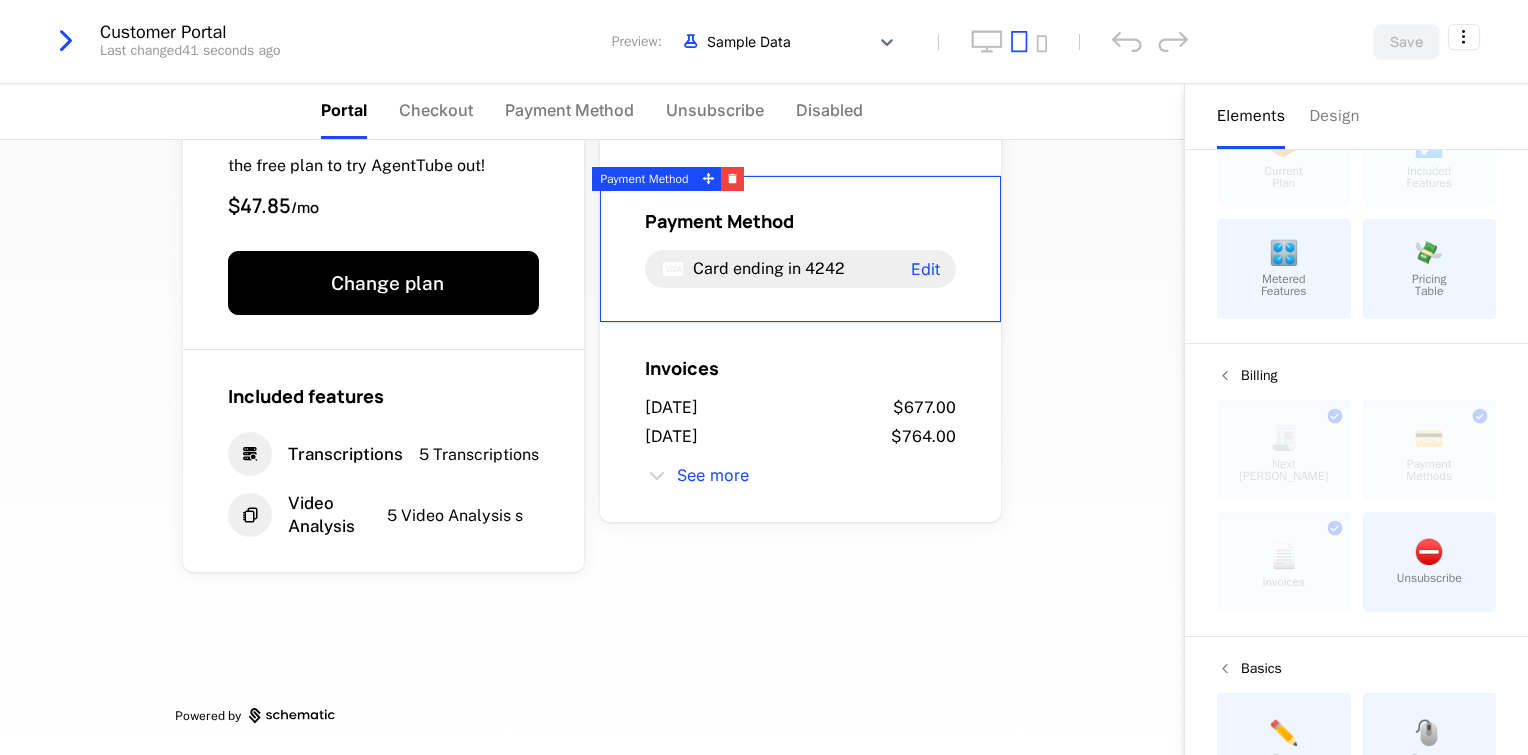 scroll, scrollTop: 0, scrollLeft: 0, axis: both 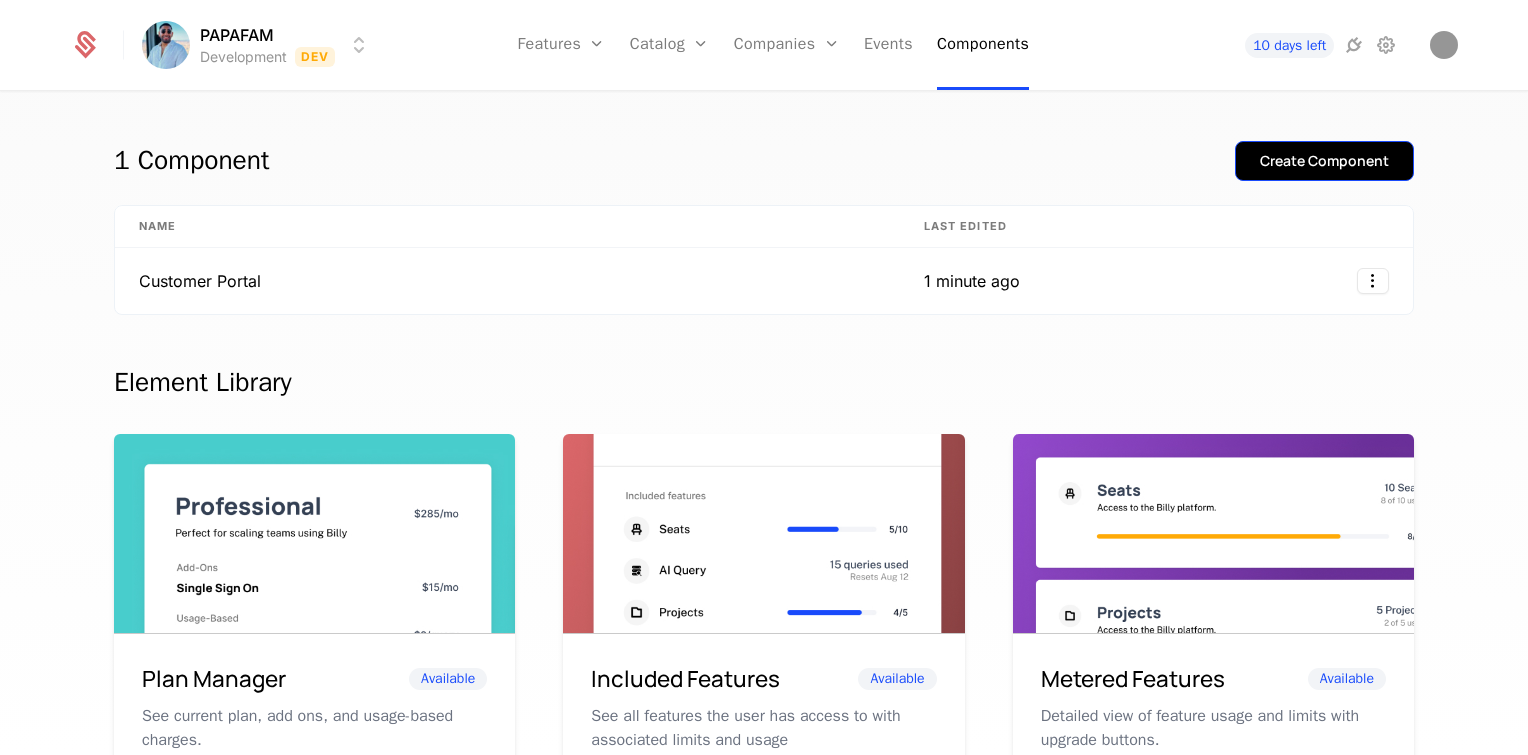 click on "Create Component" at bounding box center (1324, 161) 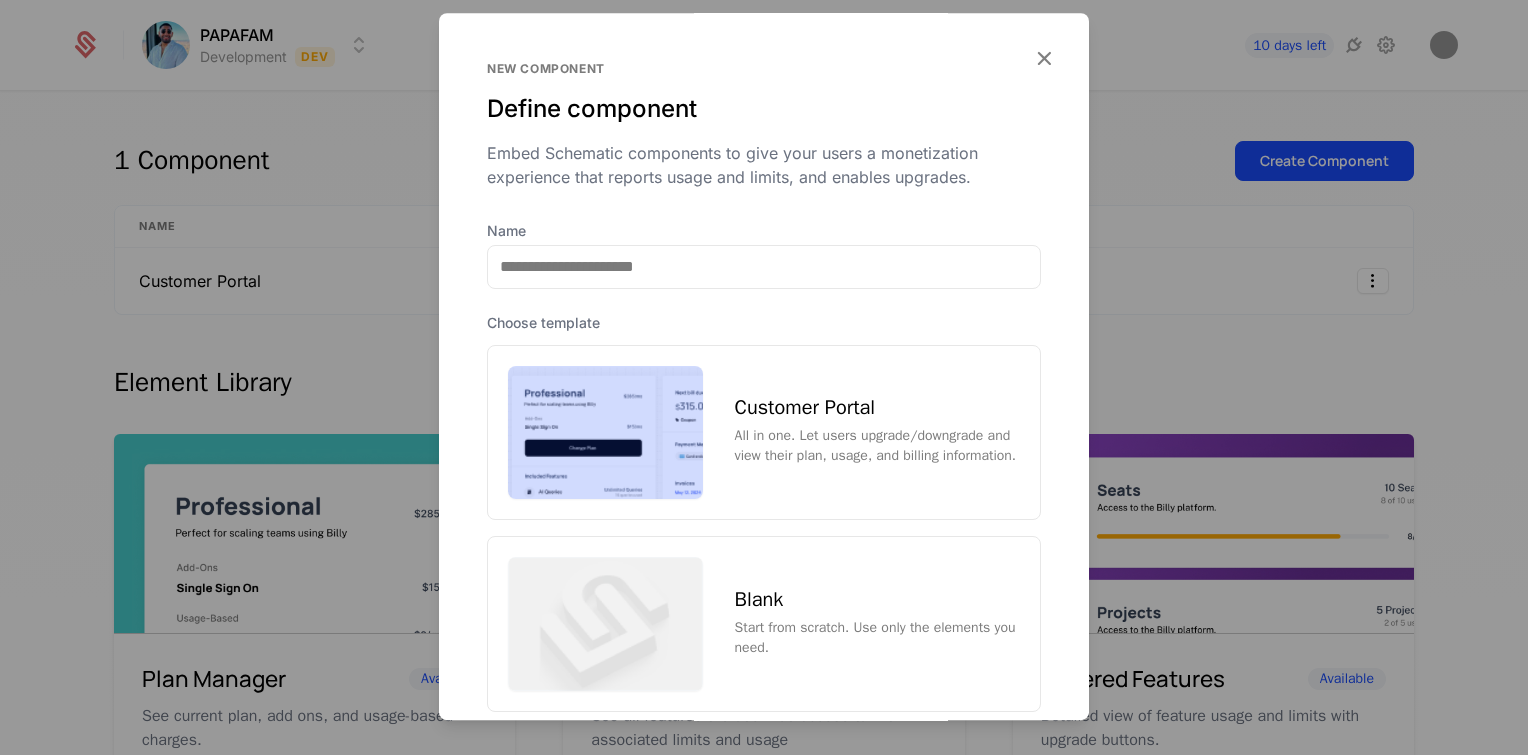click on "All in one. Let users upgrade/downgrade and view their plan, usage, and billing information." at bounding box center [877, 447] 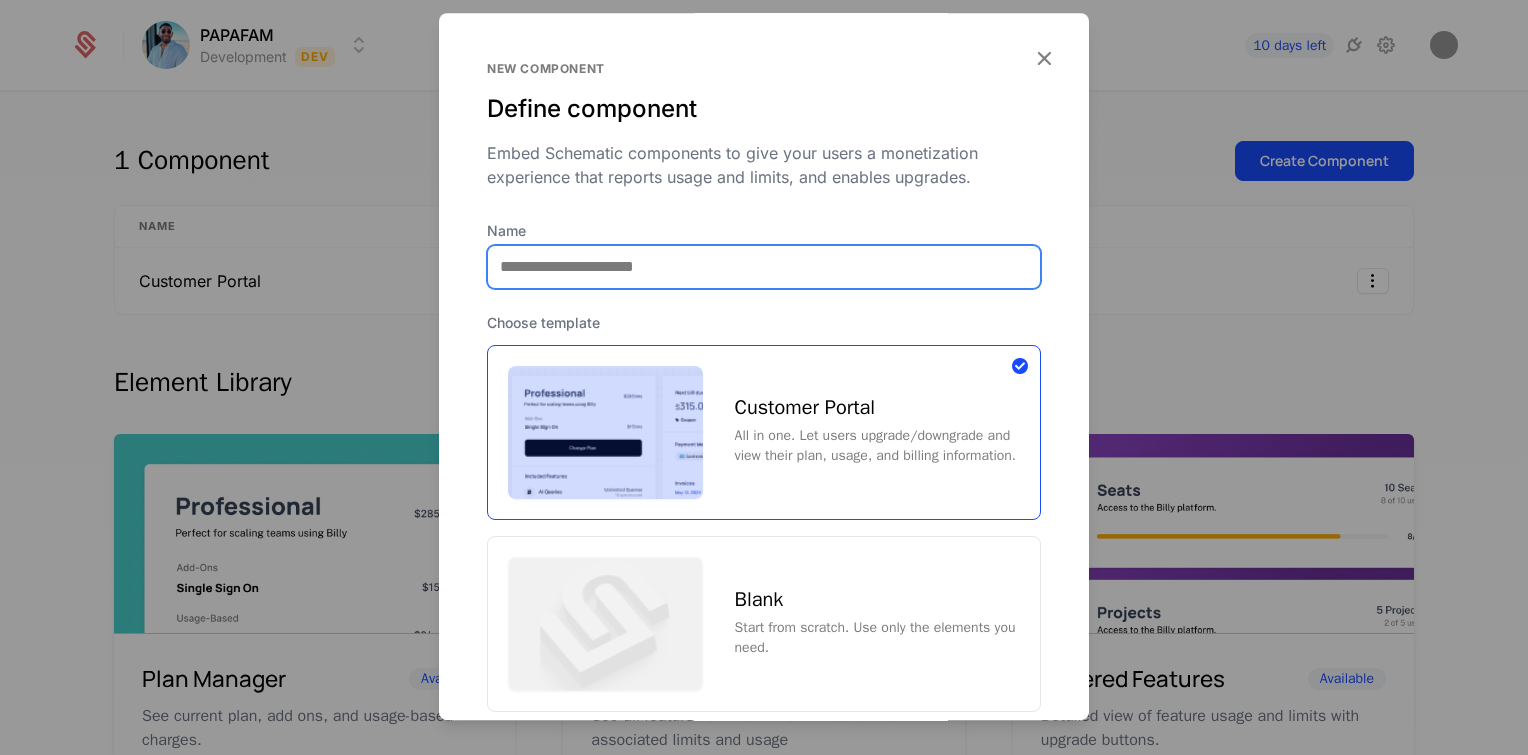 click on "Name" at bounding box center [764, 267] 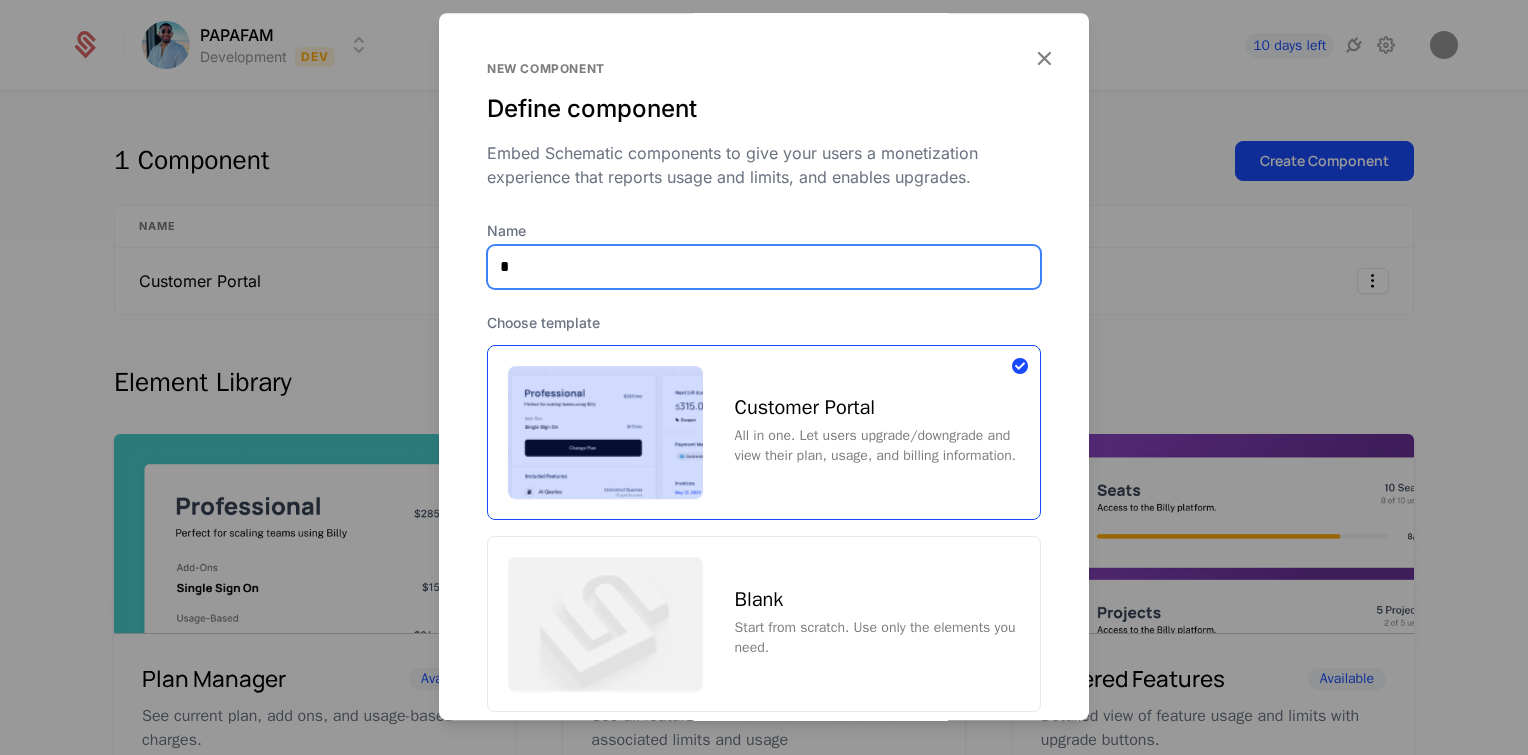 type on "**********" 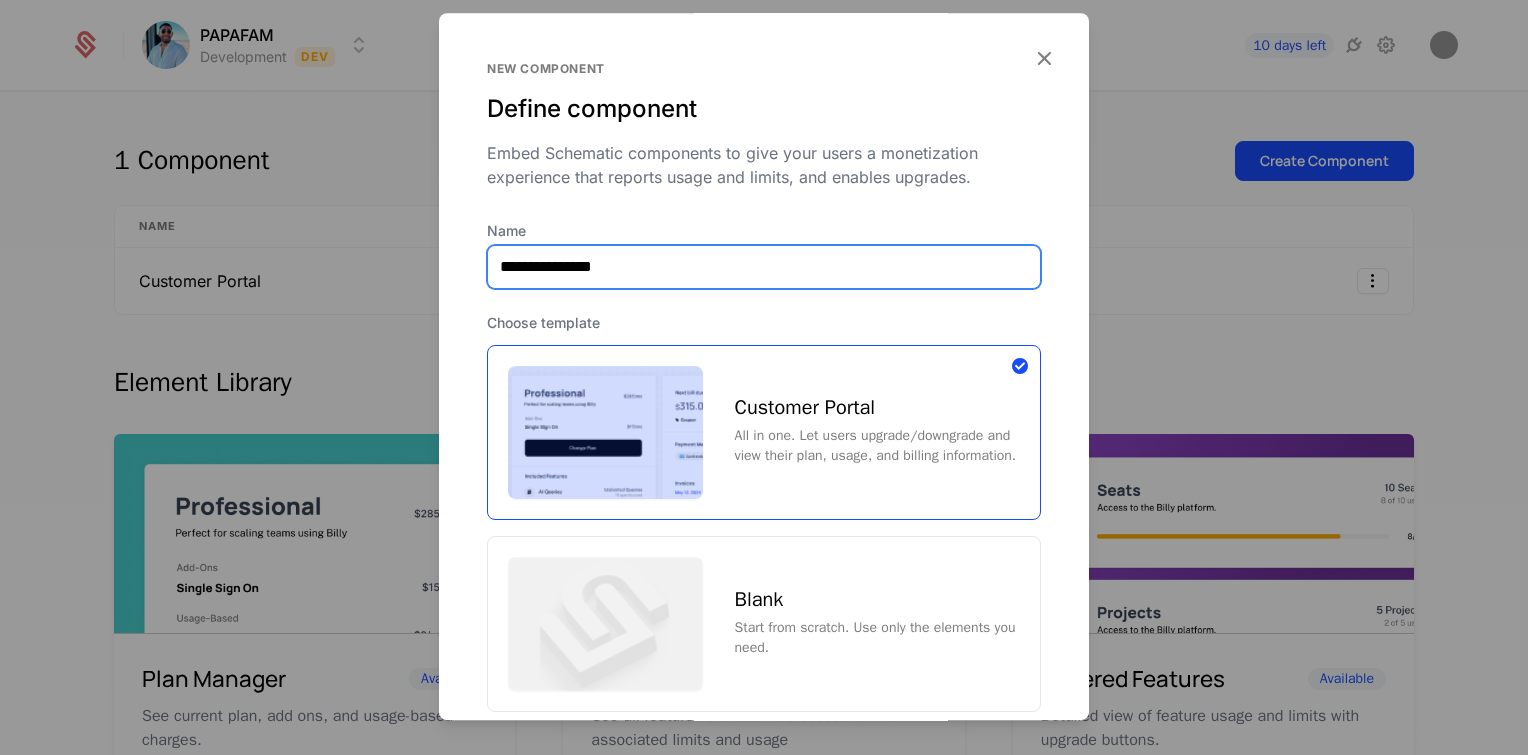 click on "Create component" at bounding box center (952, 780) 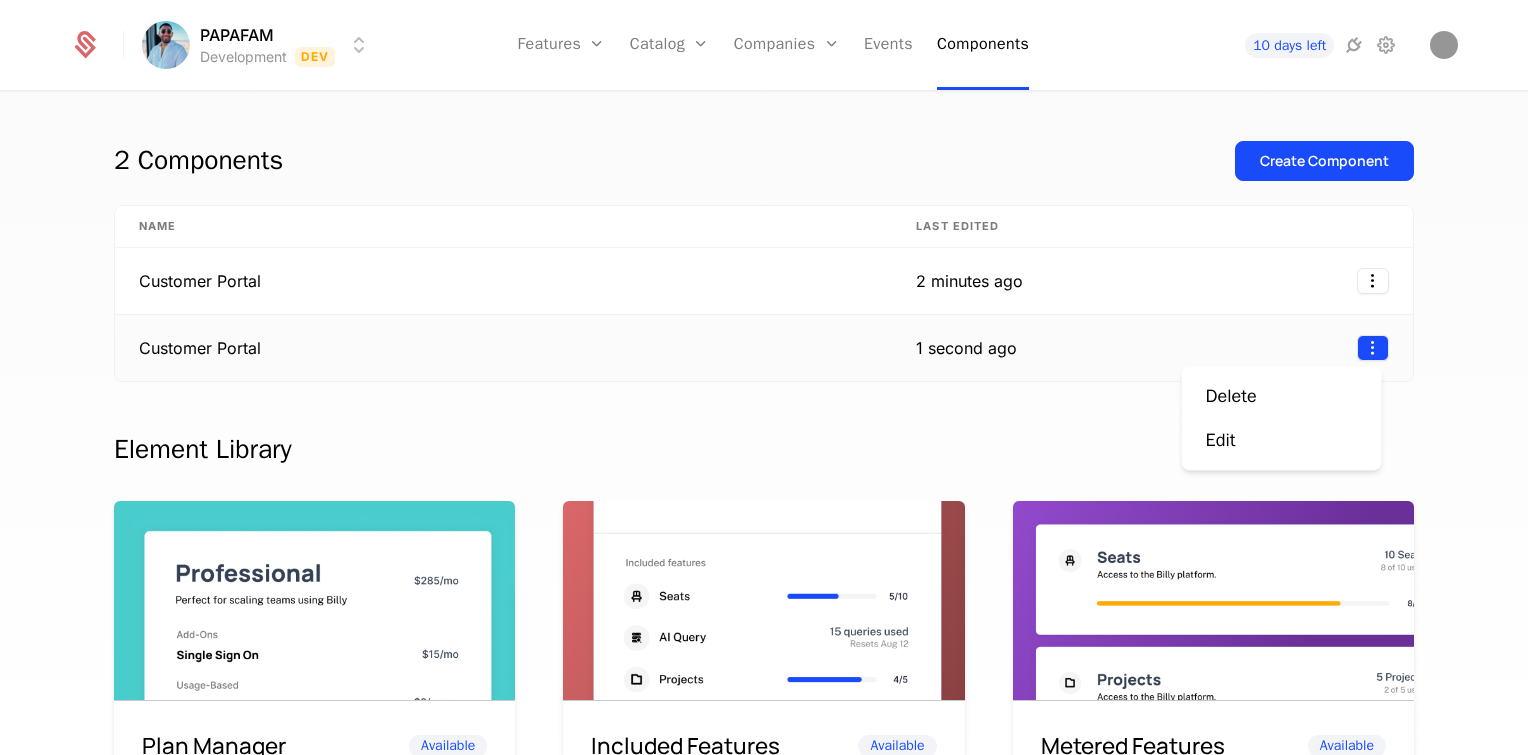 click on "PAPAFAM Development Dev Features Features Flags Catalog Plans Add Ons Configuration Companies Companies Users Events Components 10 days left 2 Components Create Component Name Last edited Customer Portal 2 minutes ago Customer Portal 1 second ago Element Library Plan Manager Available See current plan, add ons, and usage-based charges. Included Features Available See all features the user has access to with associated limits and usage Metered Features Available Detailed view of feature usage and limits with upgrade buttons. Plans Table Available Provide an intuitive upgrade path by surfacing current and live plans. Upcoming Bill Available See estimated upcoming bill based on current entitlements and usage. Invoices Available See a list of recent invoices sent to the user. Click to view detail. Payment Method Available See and easily edit current payment method on file. Usage Graphs Coming soon Show usage over time to surface usage trends. Public Pricing Page Coming soon
Best Viewed on Desktop" at bounding box center (764, 377) 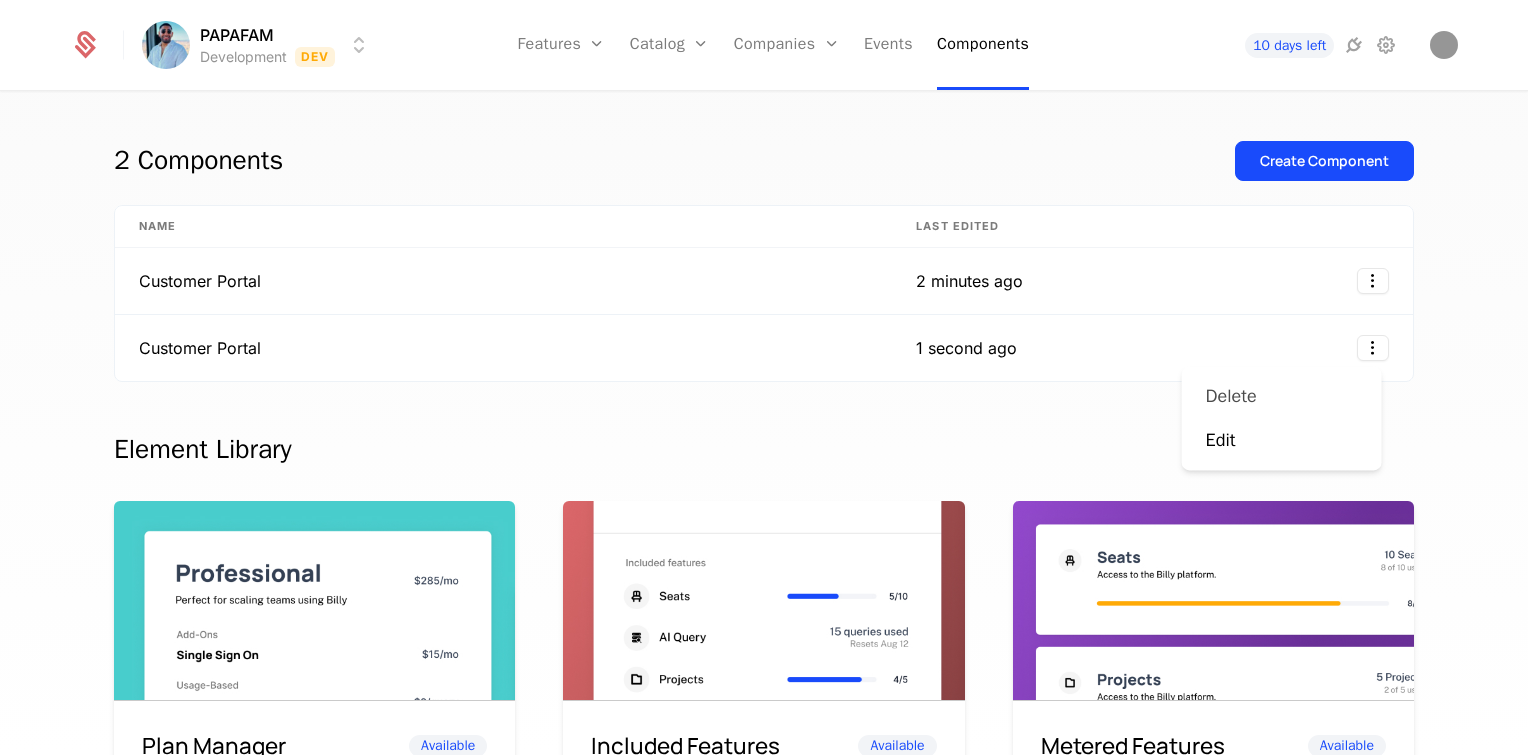 click on "Delete" at bounding box center [1231, 396] 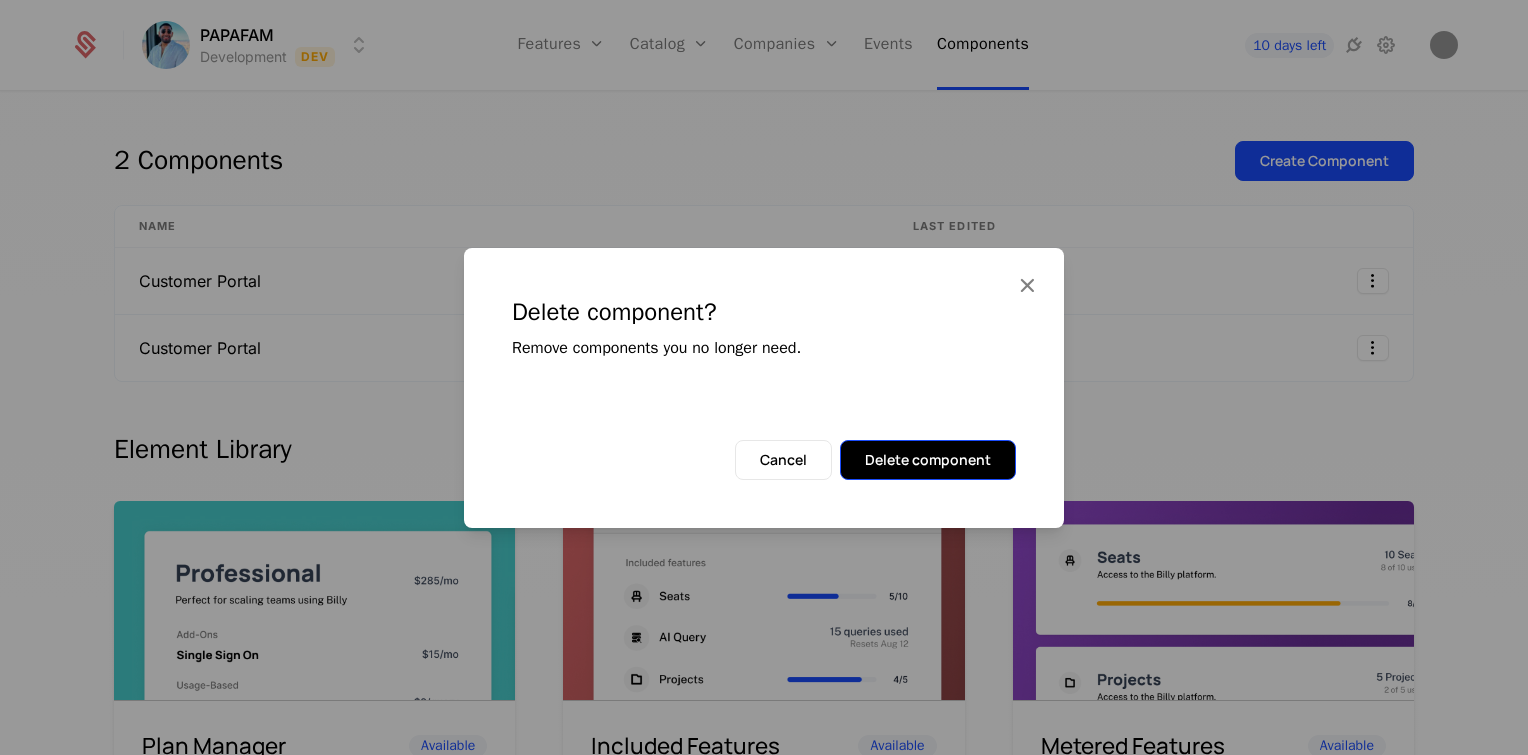 click on "Delete component" at bounding box center (928, 460) 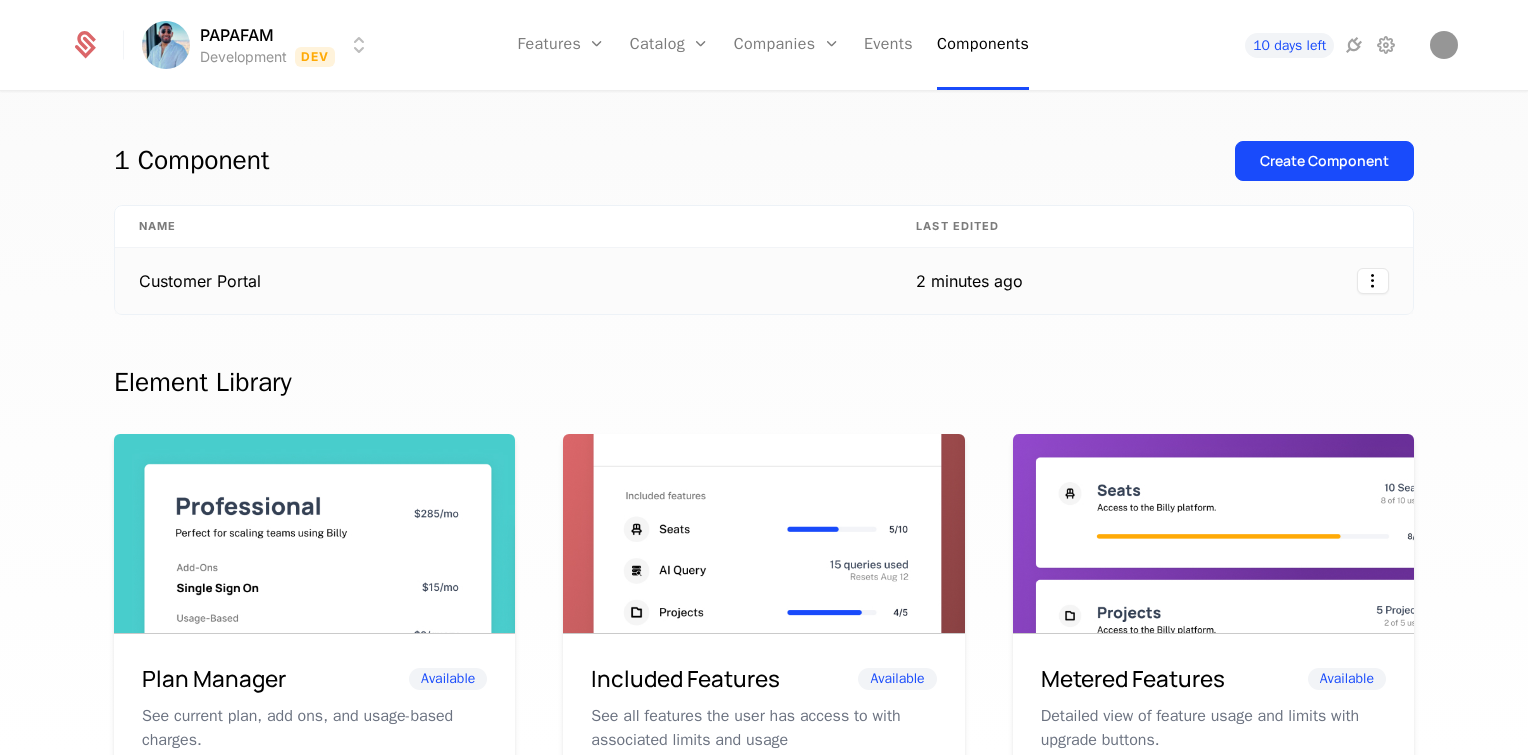 click on "2 minutes ago" at bounding box center (969, 281) 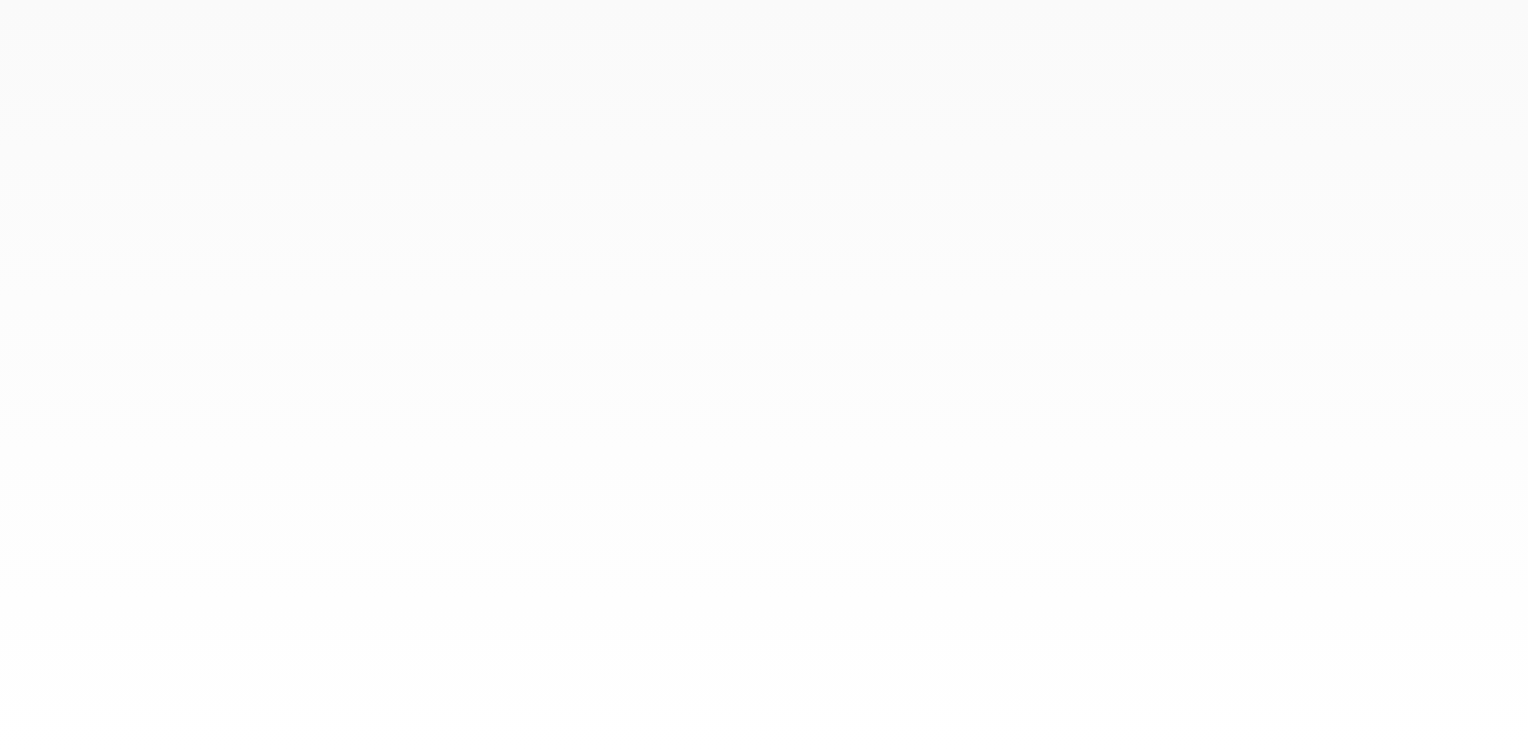 scroll, scrollTop: 0, scrollLeft: 0, axis: both 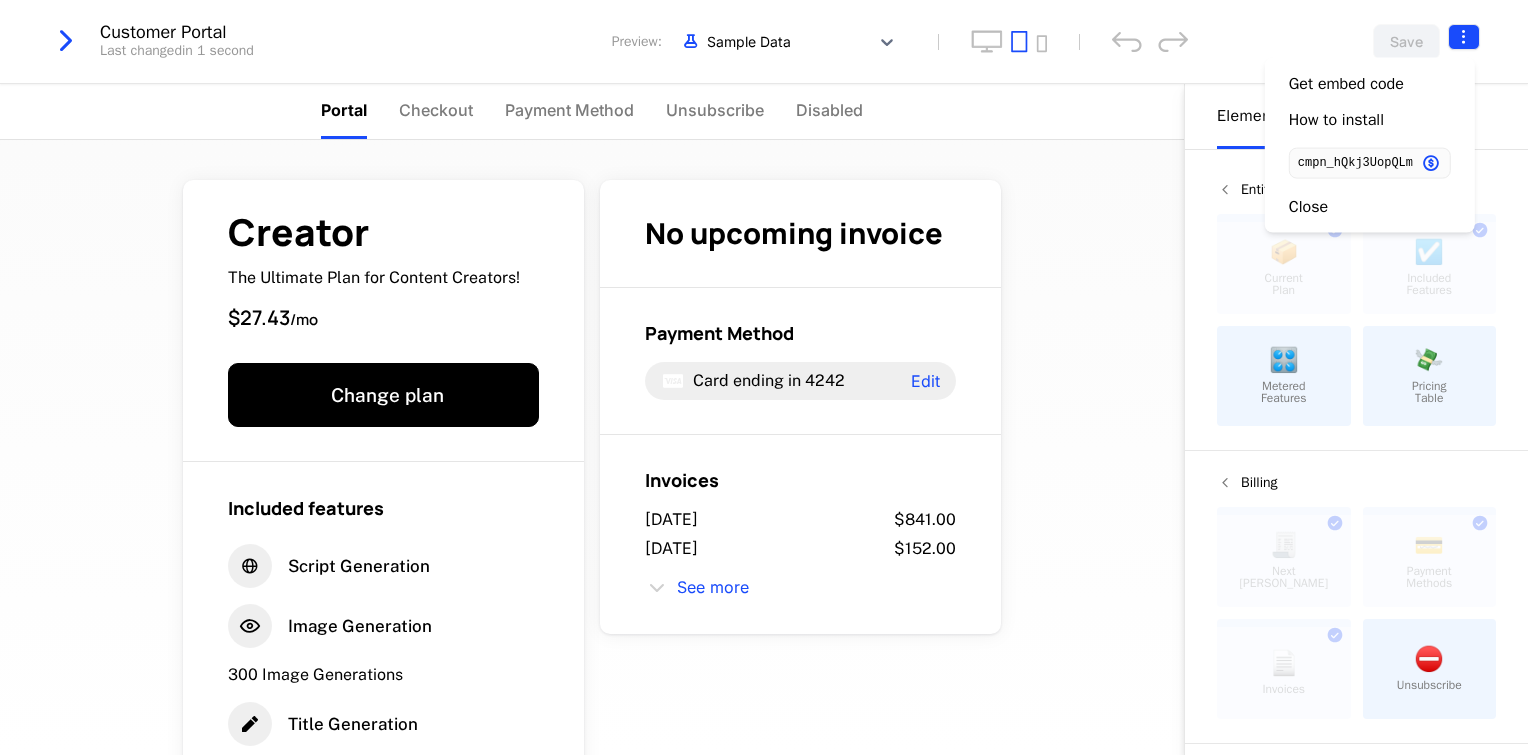click on "PAPAFAM Development Dev Features Features Flags Catalog Plans Add Ons Configuration Companies Companies Users Events Components 10 days left Customer Portal Last changed  in 1 second Preview: Sample Data Save Portal Checkout Payment Method Unsubscribe Disabled Creator The Ultimate Plan for Content Creators! $27.43 / mo Change plan Included features Script Generation Image Generation 300   Image Generations Title Generation 300   Title Generations Transcriptions 300   Transcriptions See all No upcoming invoice Payment Method Card ending in   4242 Edit Invoices [DATE] $841.00 [DATE] $152.00 See more Powered by   Elements Design Entitlements 📦 Current Plan This component can only be used once ☑️ Included Features This component can only be used once 🎛️ Metered Features 💸 Pricing Table Billing 🧾 Next Bill Due This component can only be used once 💳 Payment Methods This component can only be used once 📄 Invoices This component can only be used once ⛔️ Unsubscribe" at bounding box center [764, 377] 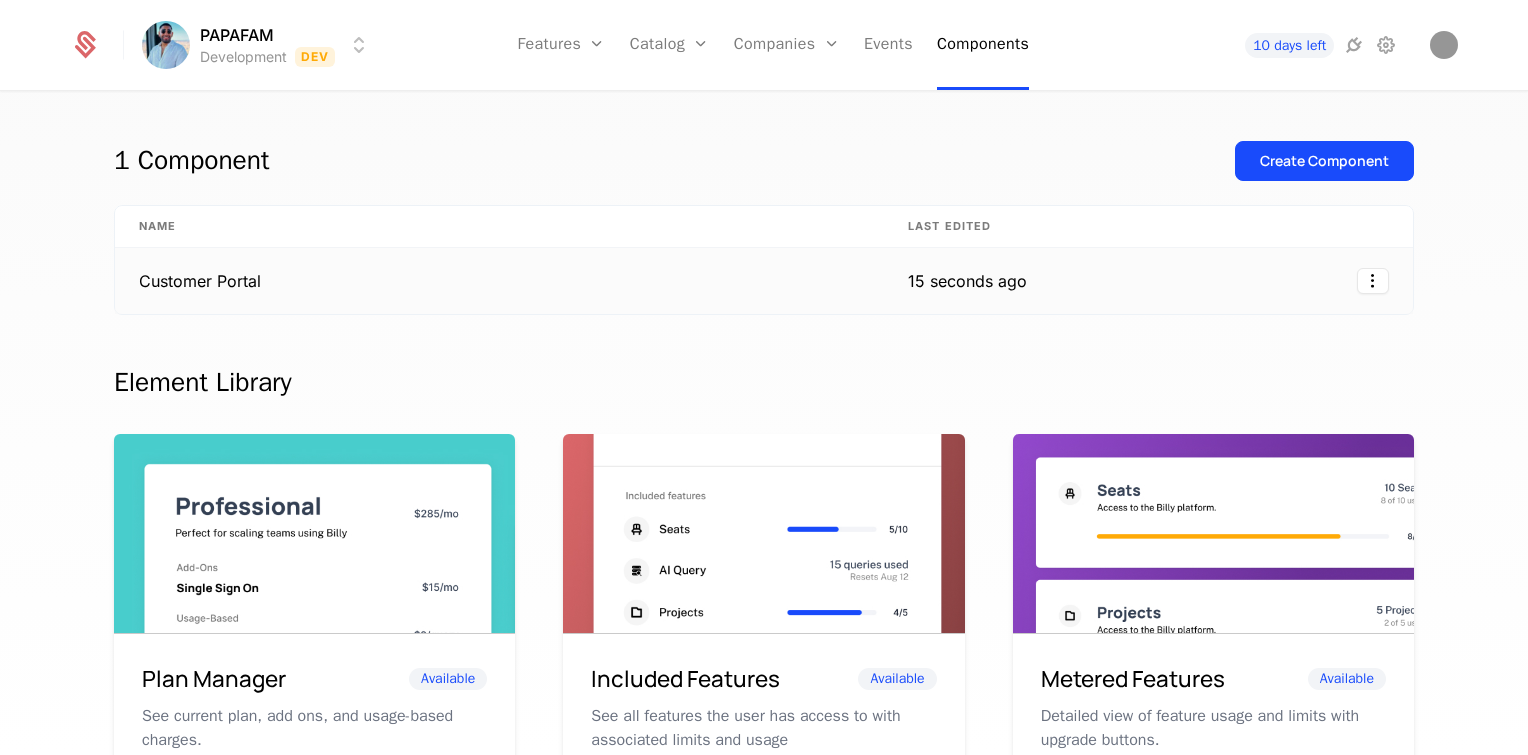 click on "15 seconds ago" at bounding box center [967, 281] 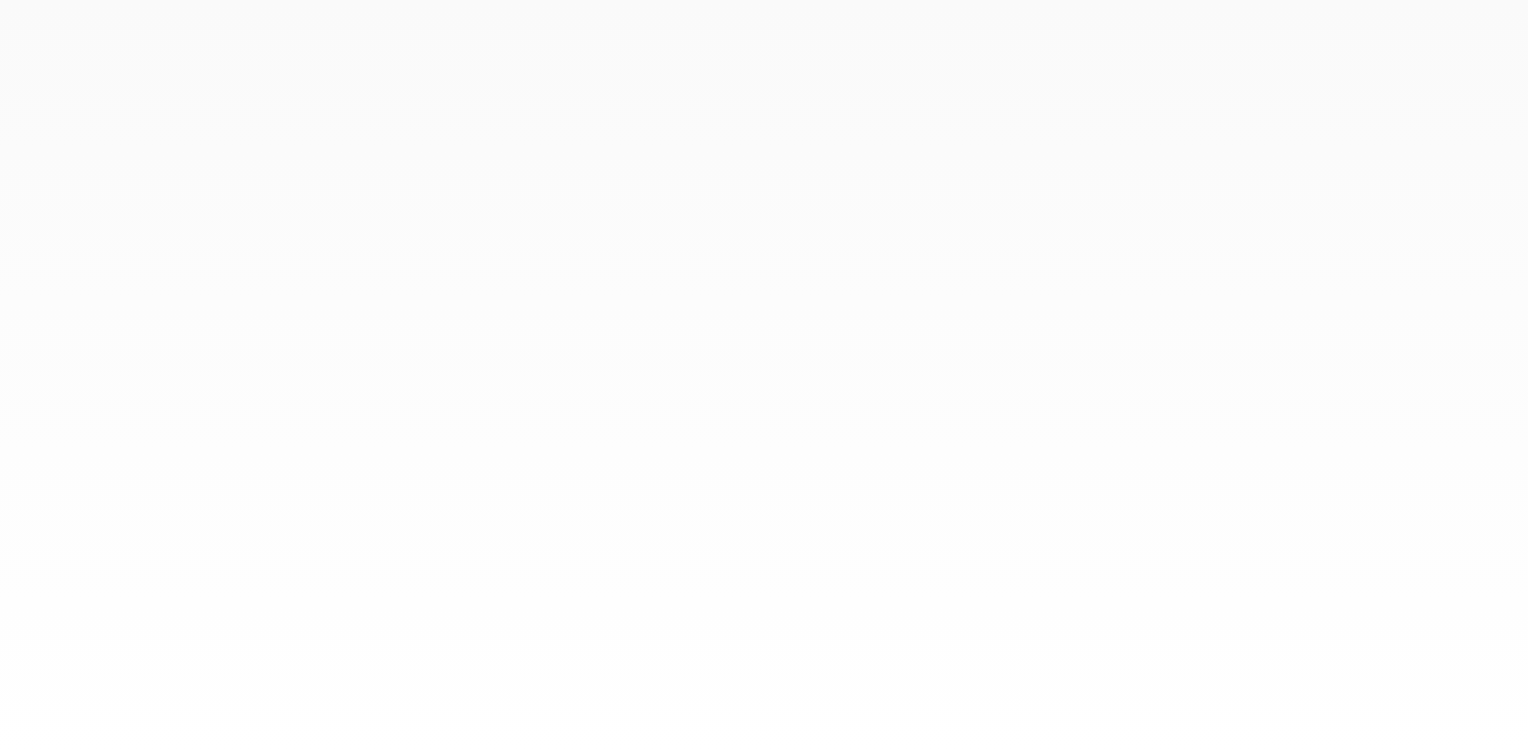 scroll, scrollTop: 0, scrollLeft: 0, axis: both 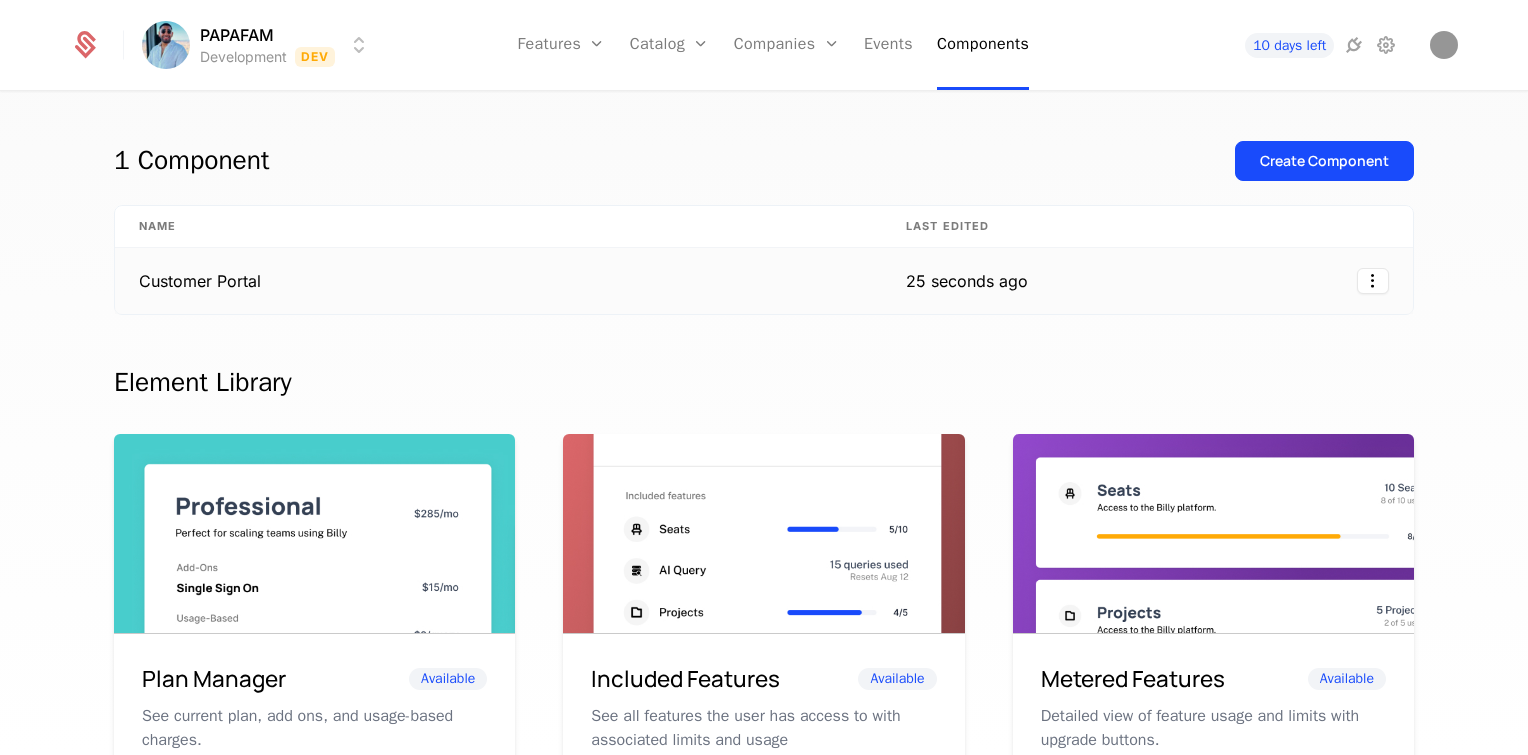 click on "Customer Portal" at bounding box center (498, 281) 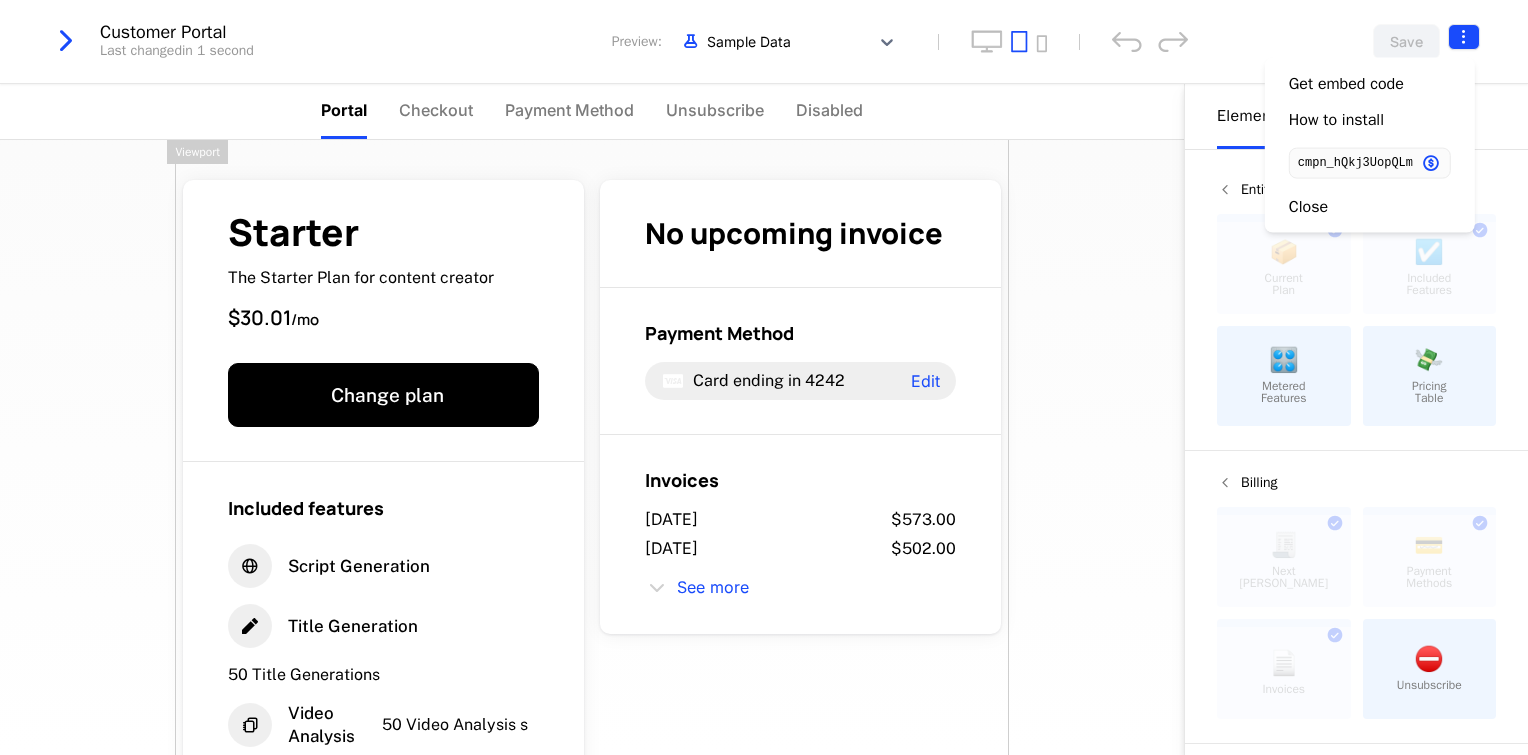 click on "PAPAFAM Development Dev Features Features Flags Catalog Plans Add Ons Configuration Companies Companies Users Events Components 10 days left Customer Portal Last changed  in 1 second Preview: Sample Data Save Portal Checkout Payment Method Unsubscribe Disabled Starter The Starter Plan for content creator $30.01 / mo Change plan Included features Script Generation Title Generation 50   Title Generations Video Analysis  50   Video Analysis s Transcriptions 50   Transcriptions No upcoming invoice Payment Method Card ending in   4242 Edit Invoices July 14, 2025 $573.00 July 14, 2025 $502.00 See more Powered by   Elements Design Entitlements 📦 Current Plan This component can only be used once ☑️ Included Features This component can only be used once 🎛️ Metered Features 💸 Pricing Table Billing 🧾 Next Bill Due This component can only be used once 💳 Payment Methods This component can only be used once 📄 Invoices This component can only be used once ⛔️ Unsubscribe Basics ✏️ ." at bounding box center (764, 377) 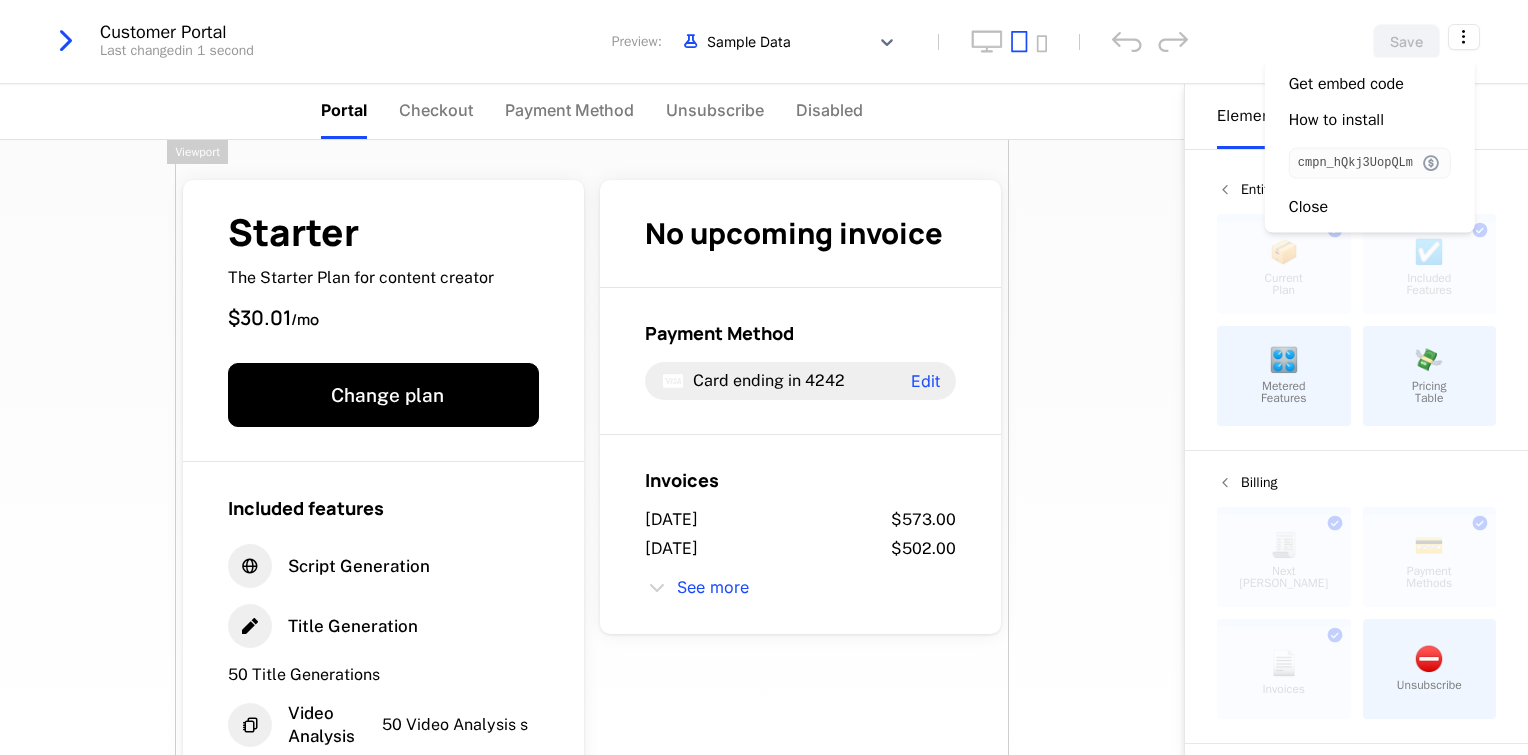 click at bounding box center [1431, 163] 